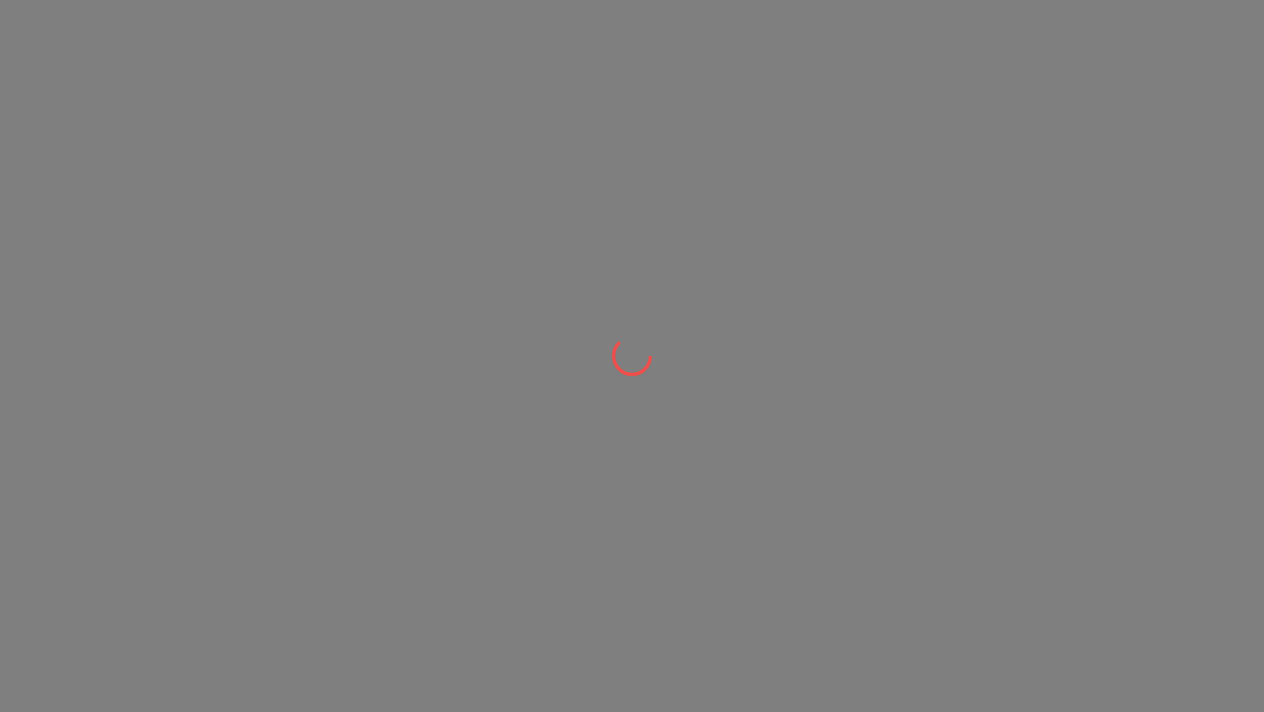 scroll, scrollTop: 0, scrollLeft: 0, axis: both 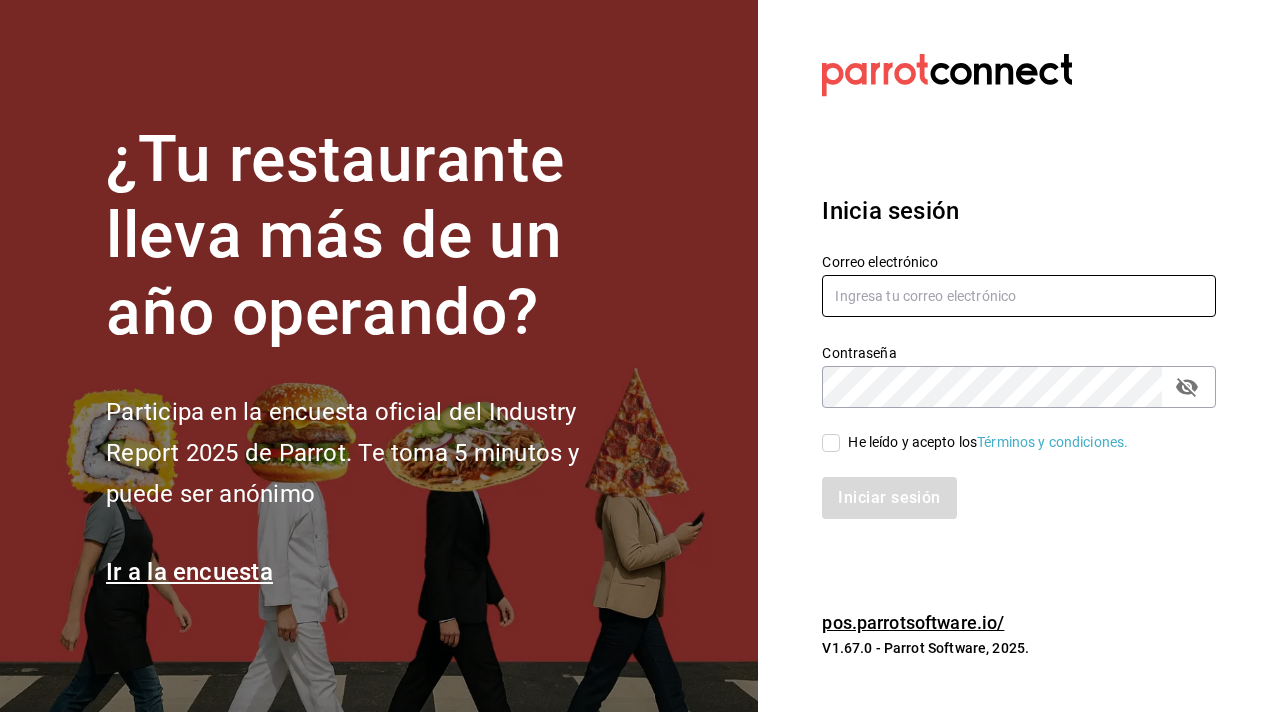 type on "[EMAIL]" 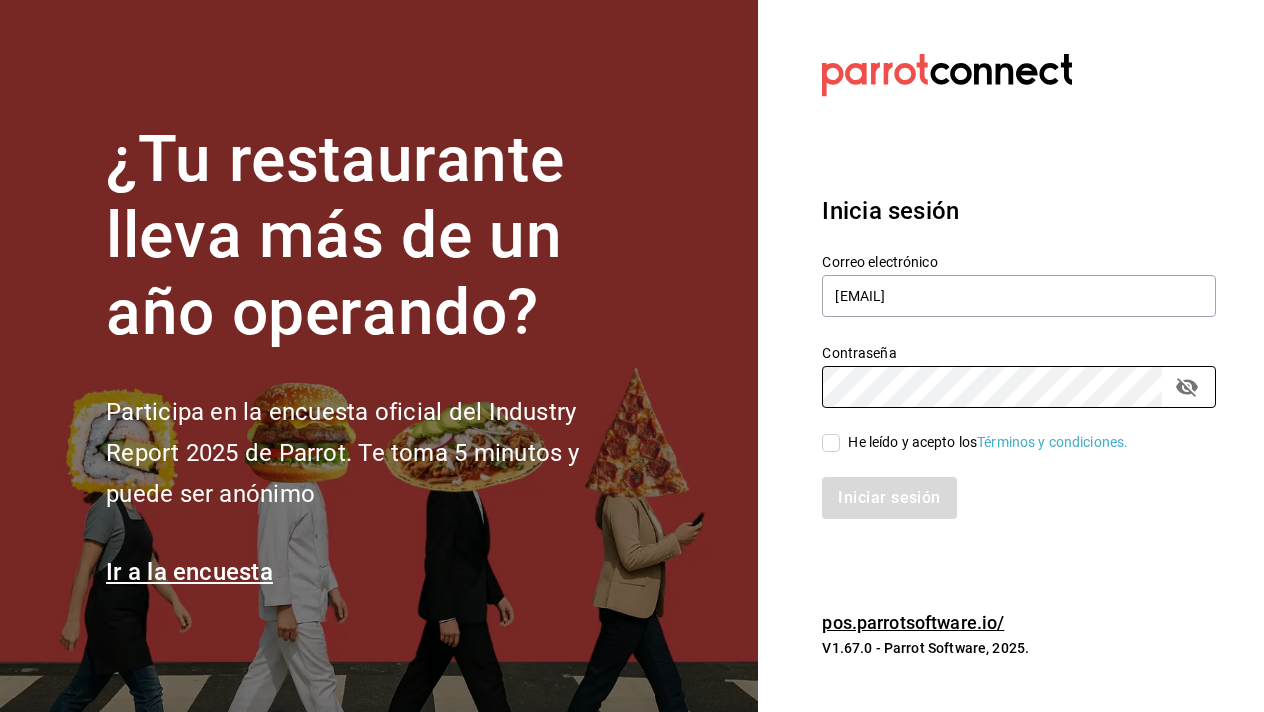 click on "He leído y acepto los  Términos y condiciones." at bounding box center [831, 443] 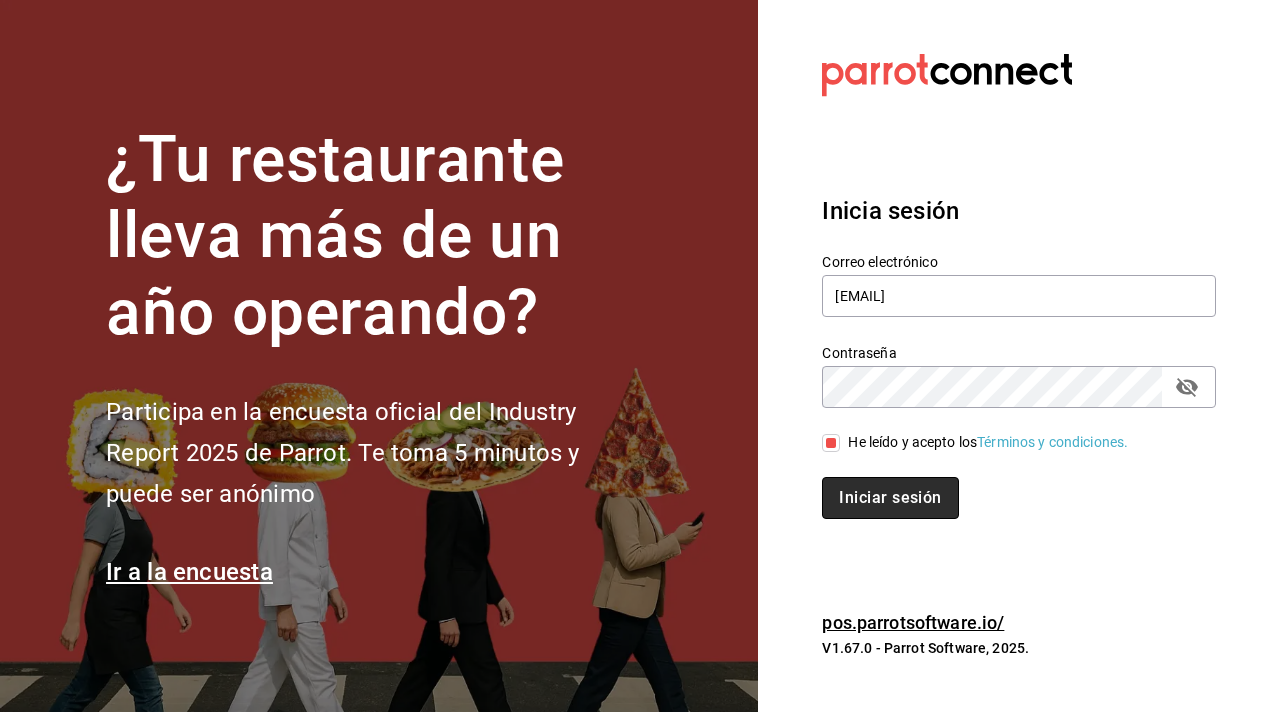 click on "Iniciar sesión" at bounding box center (890, 498) 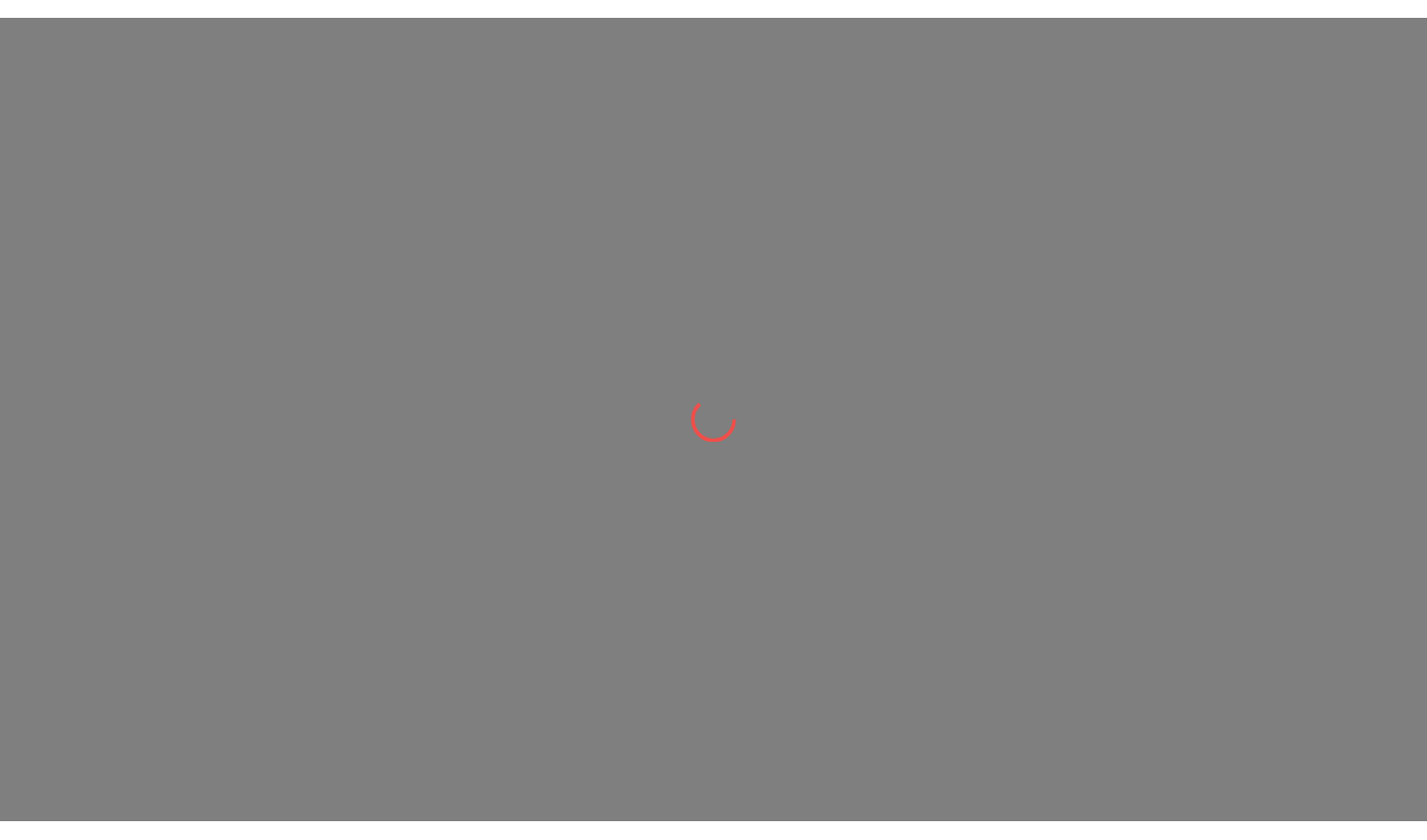 scroll, scrollTop: 0, scrollLeft: 0, axis: both 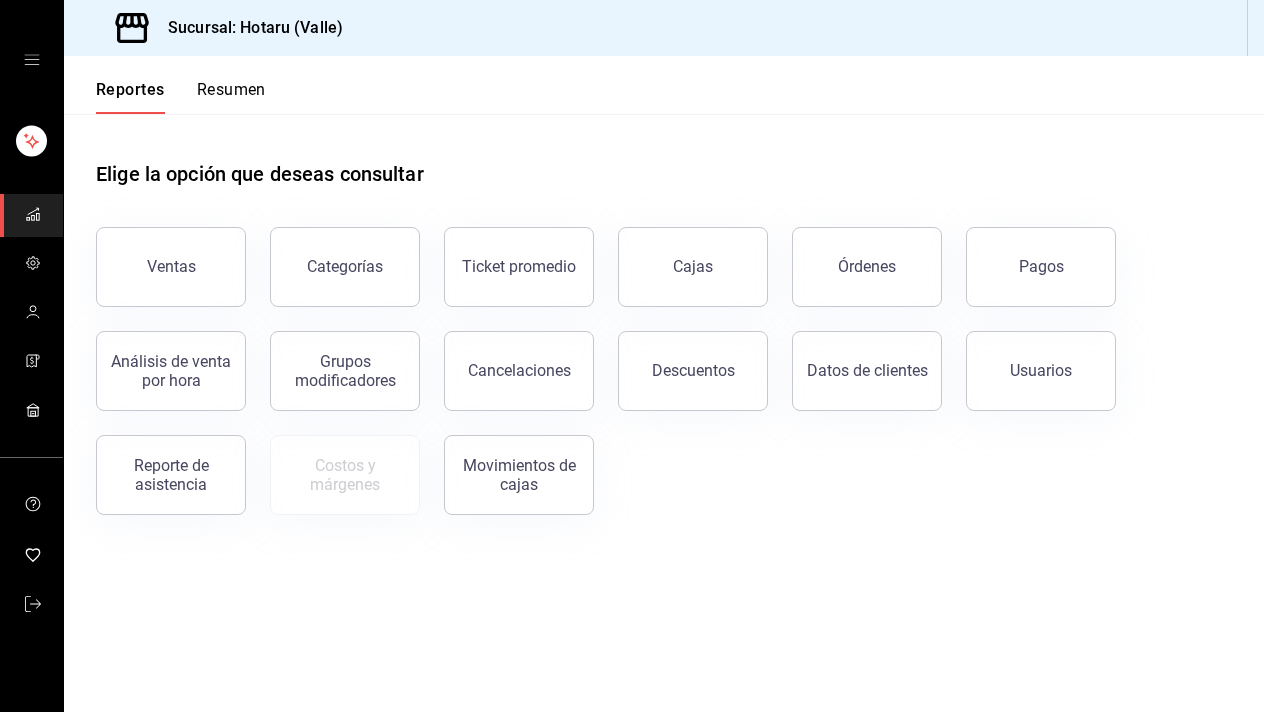 drag, startPoint x: 0, startPoint y: 0, endPoint x: 656, endPoint y: 511, distance: 831.53894 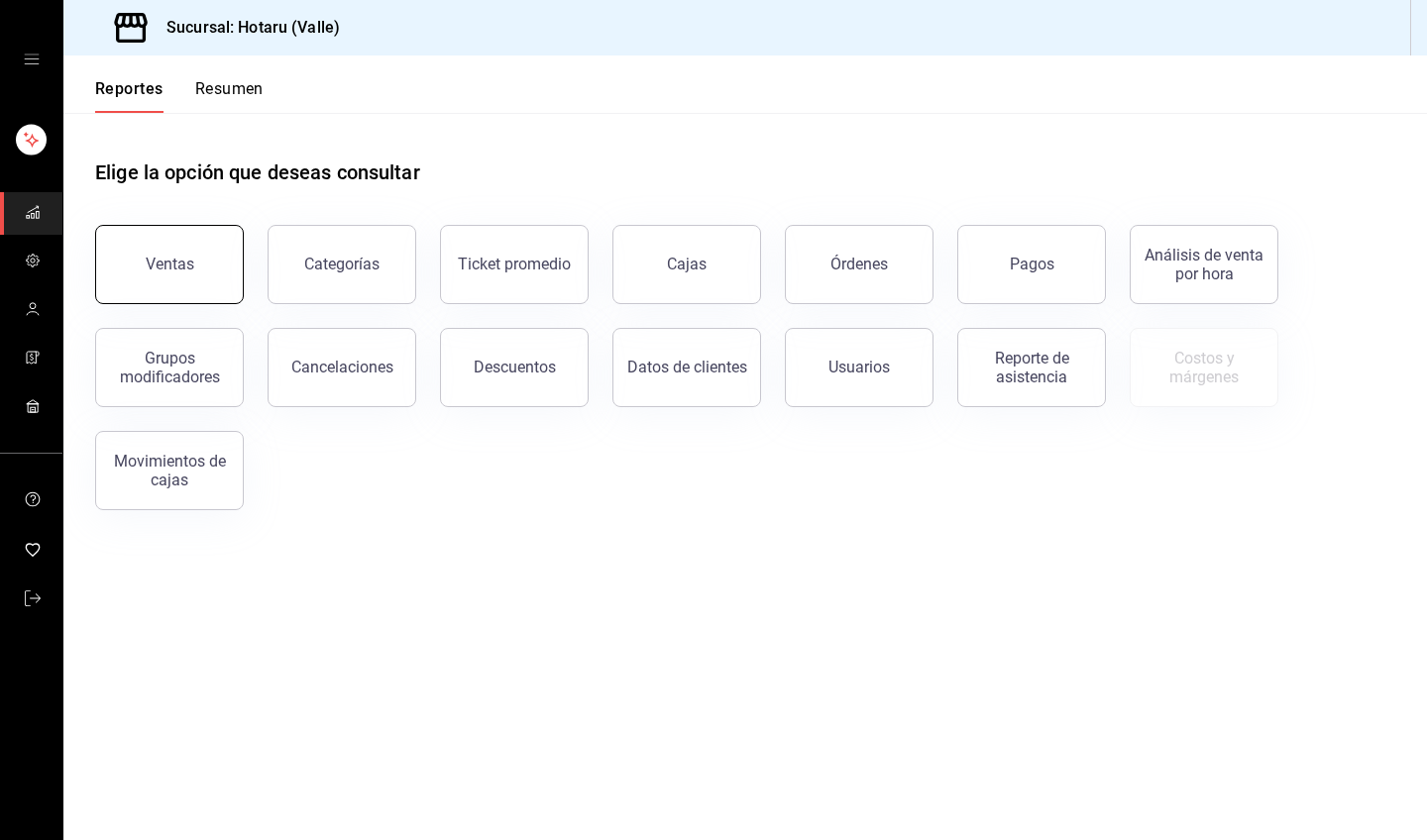 click on "Ventas" at bounding box center (169, 264) 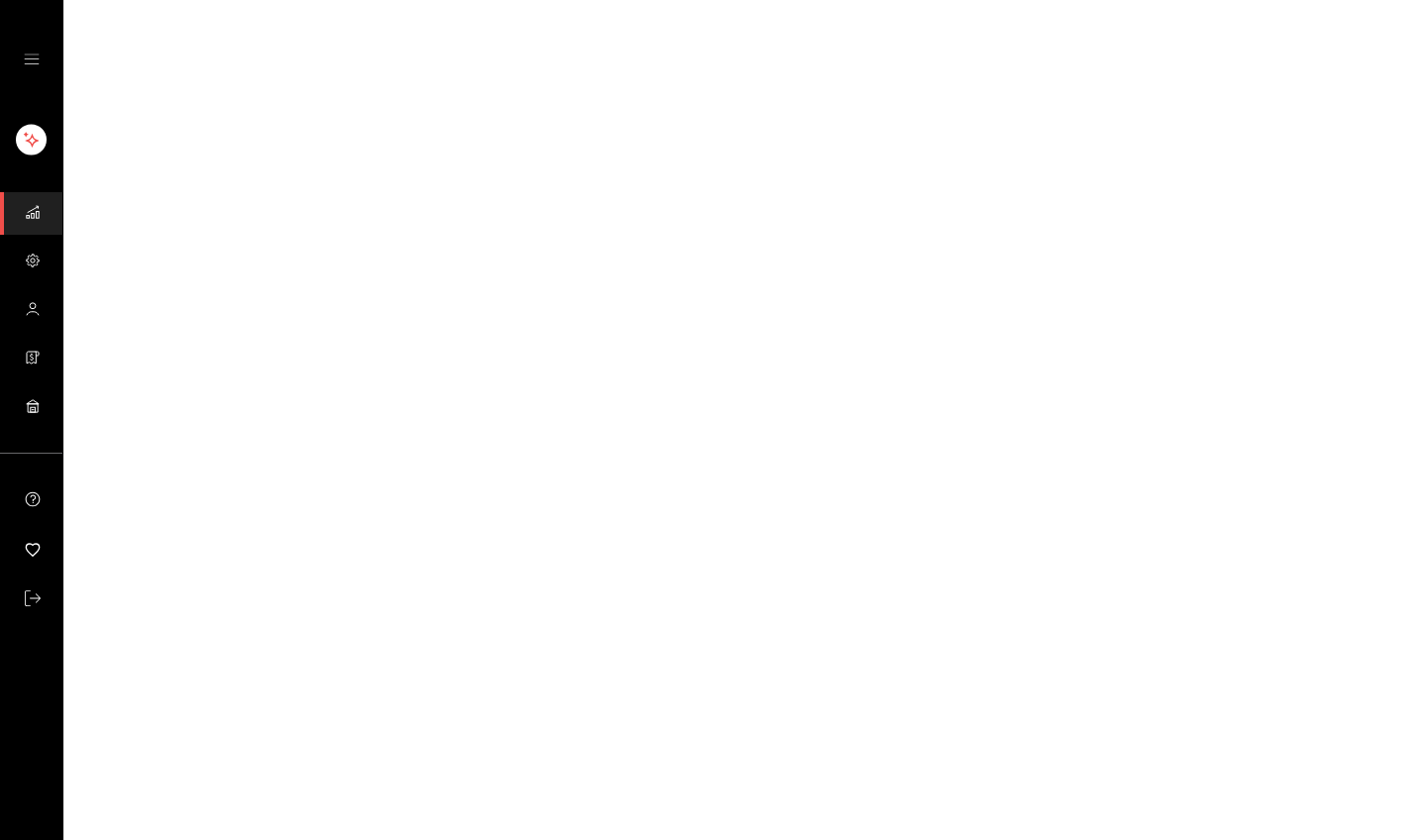 scroll, scrollTop: 0, scrollLeft: 0, axis: both 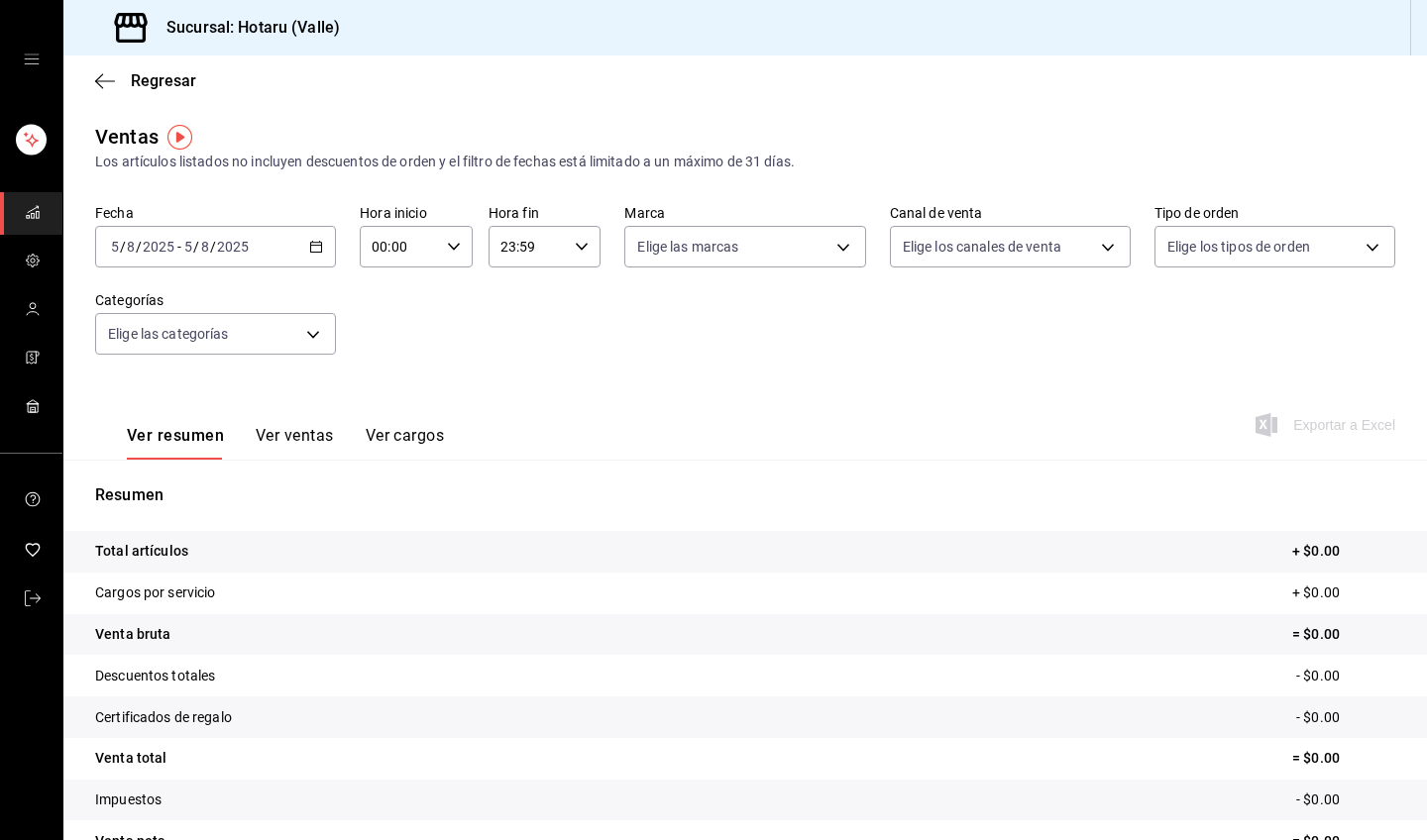 click on "Regresar" at bounding box center (745, 80) 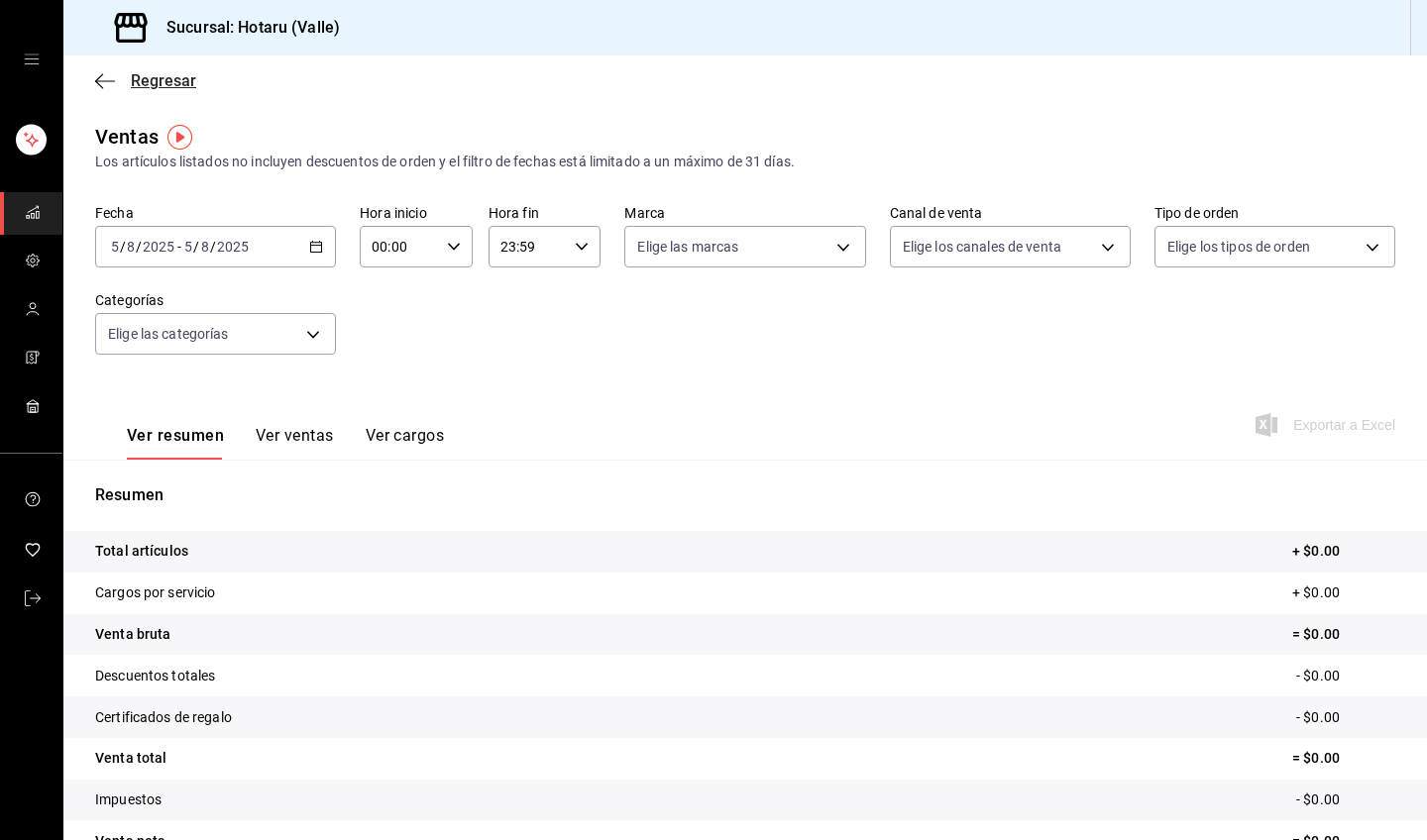 click 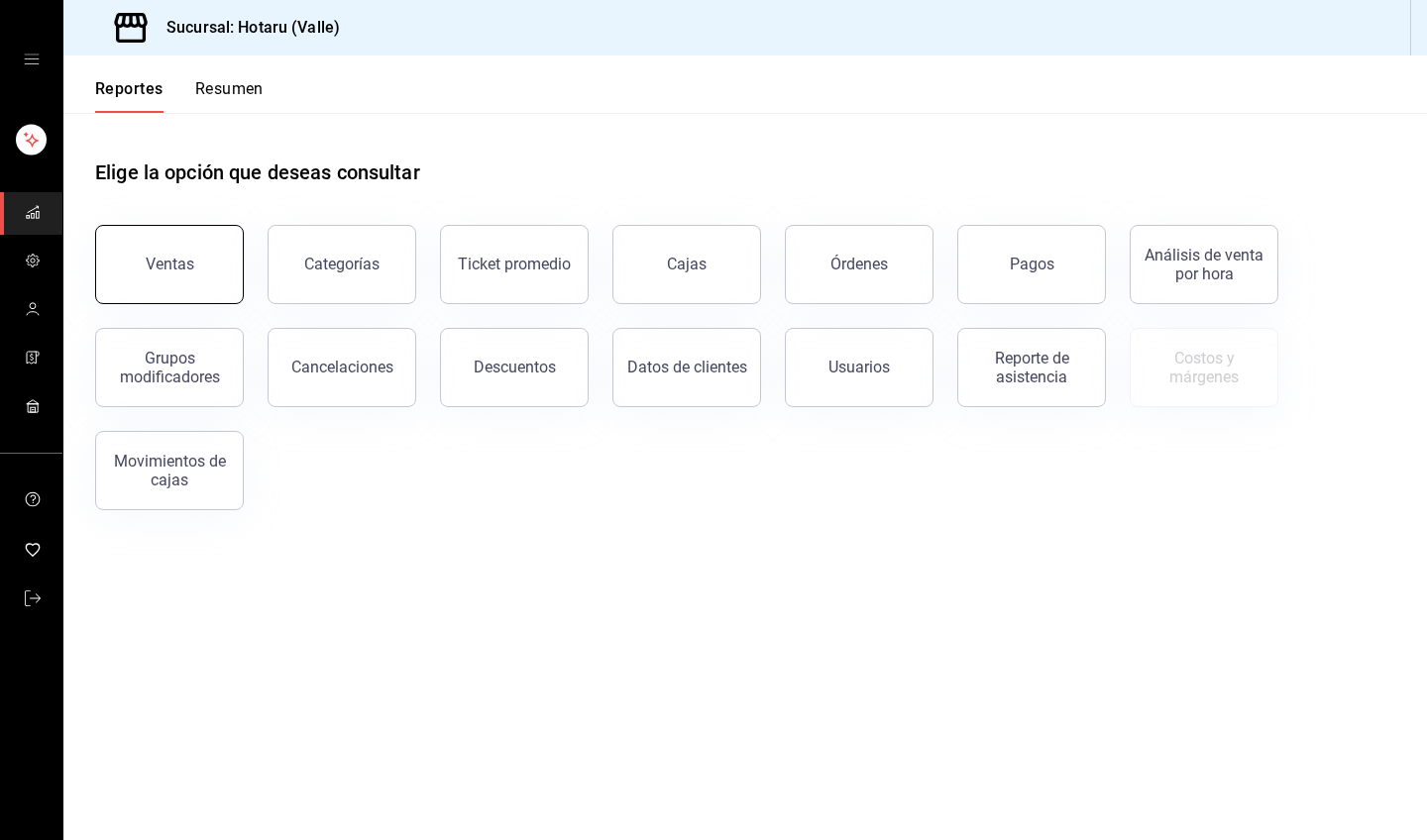 click on "Ventas" at bounding box center (169, 264) 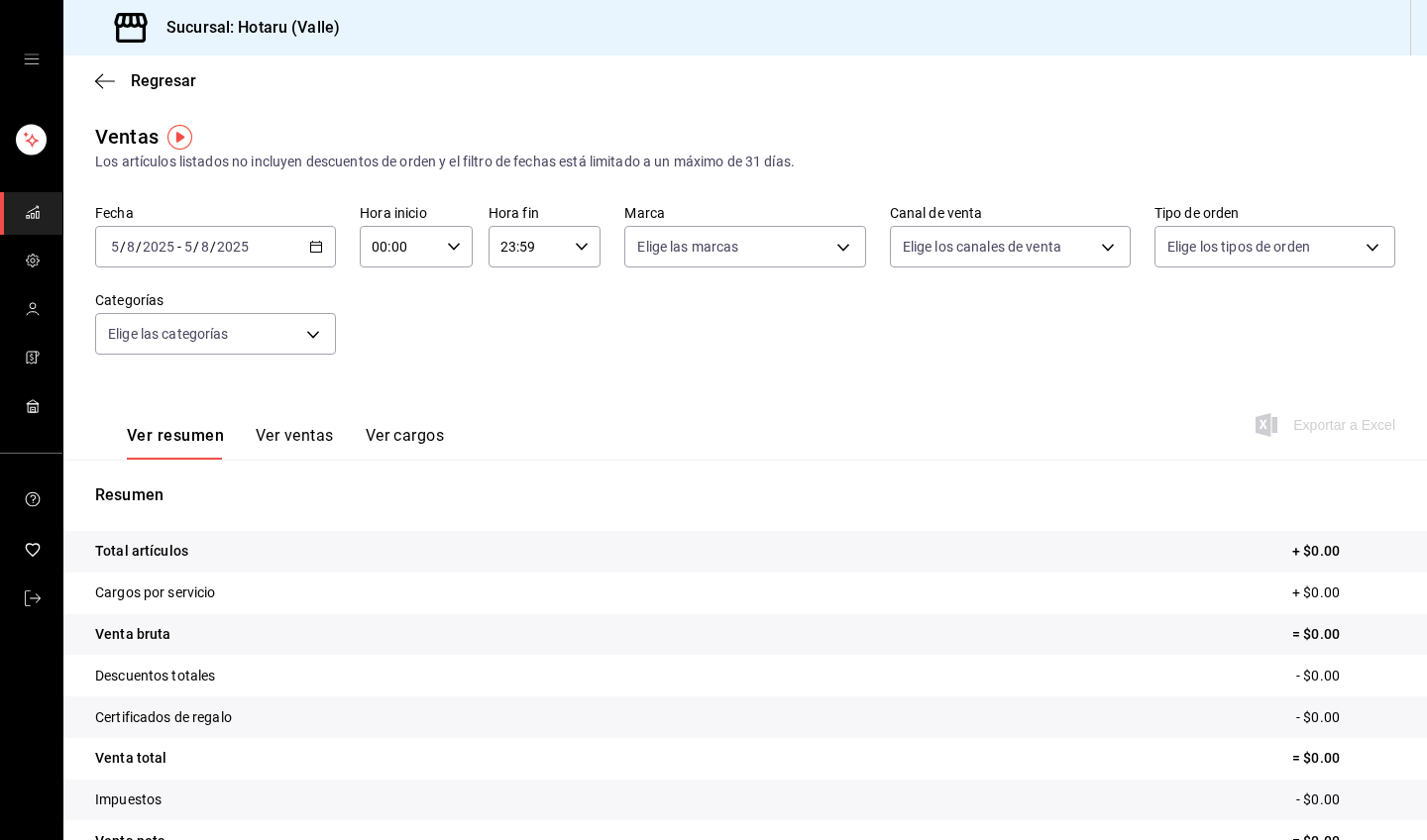 click 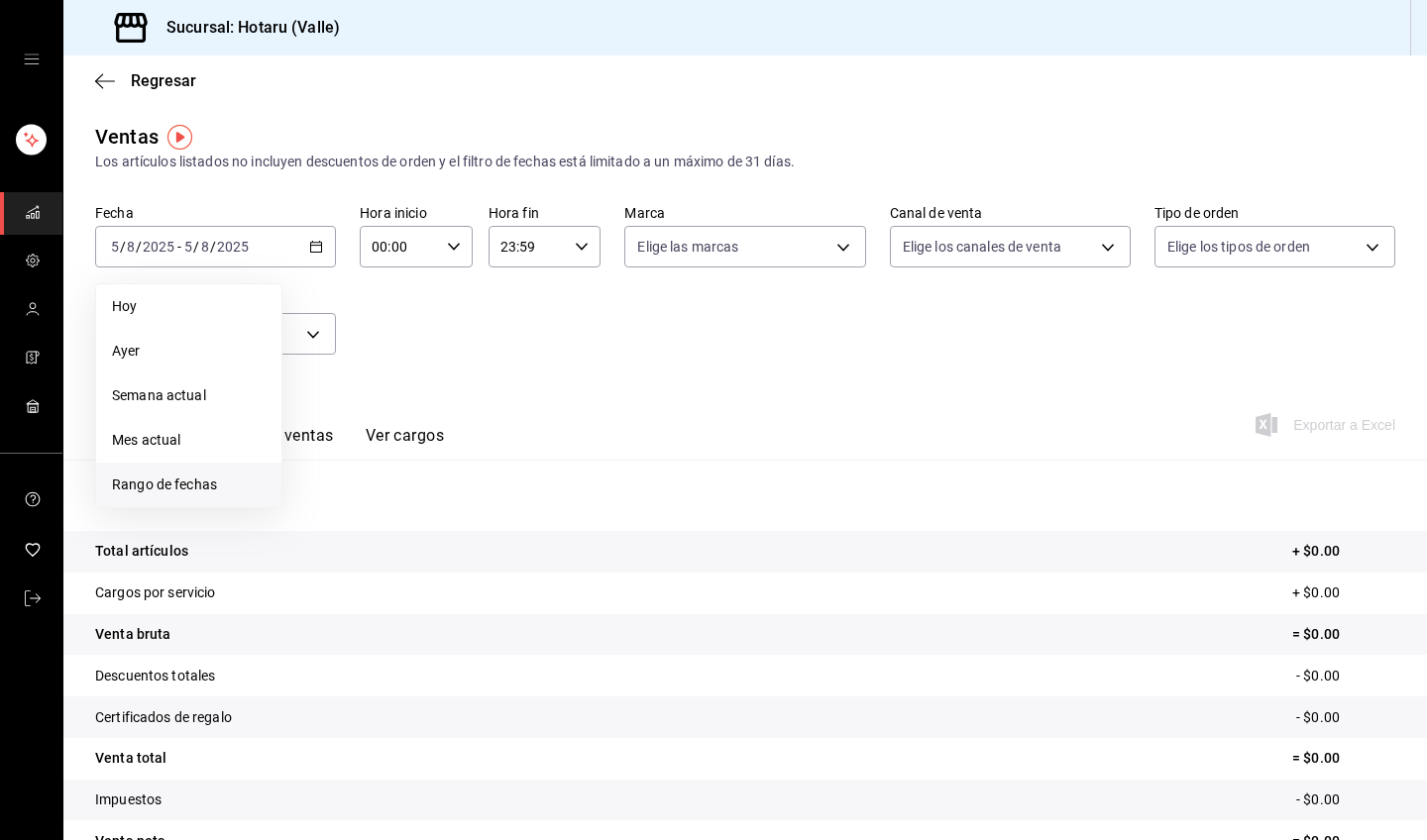 click on "Rango de fechas" at bounding box center (188, 484) 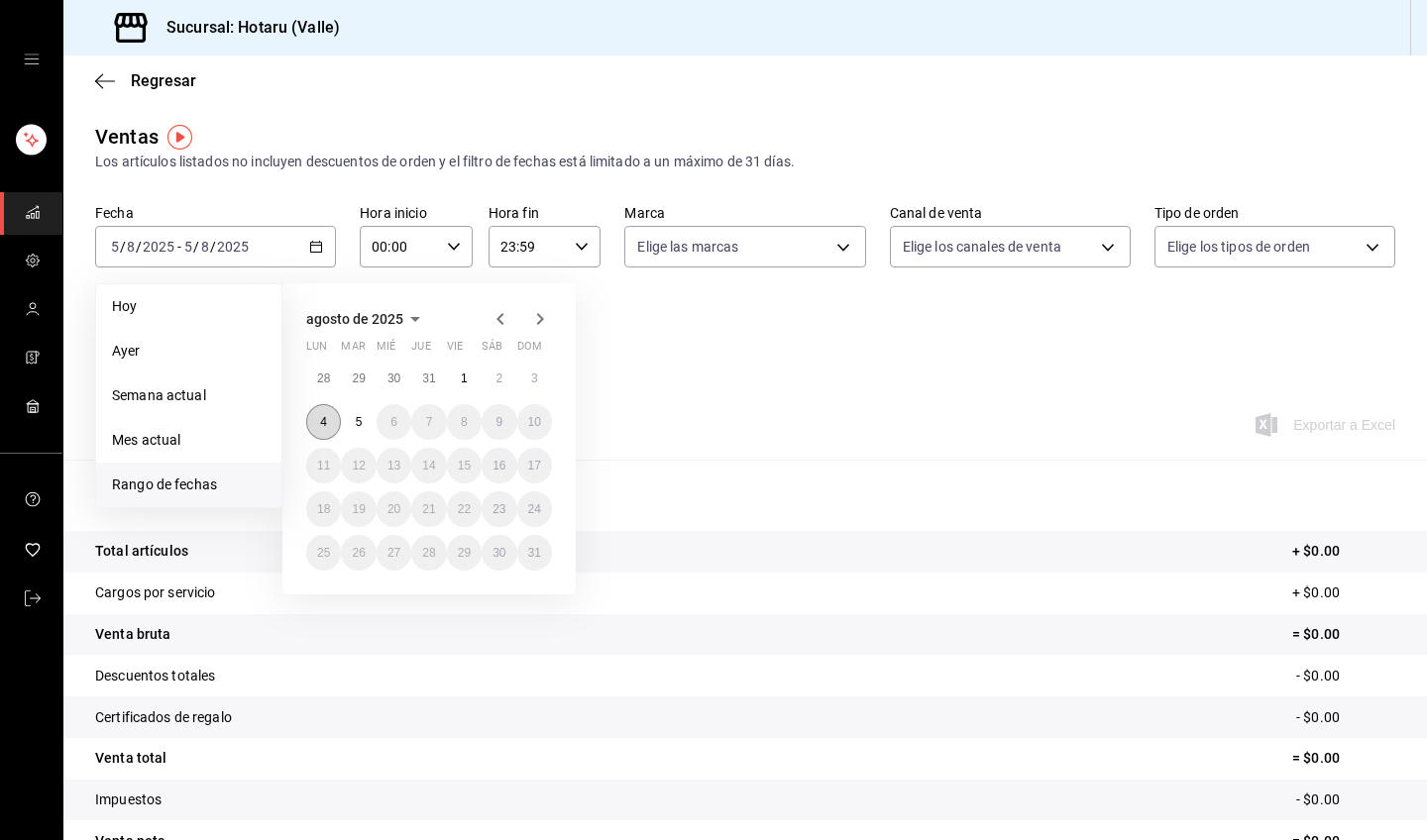 click on "4" at bounding box center [323, 422] 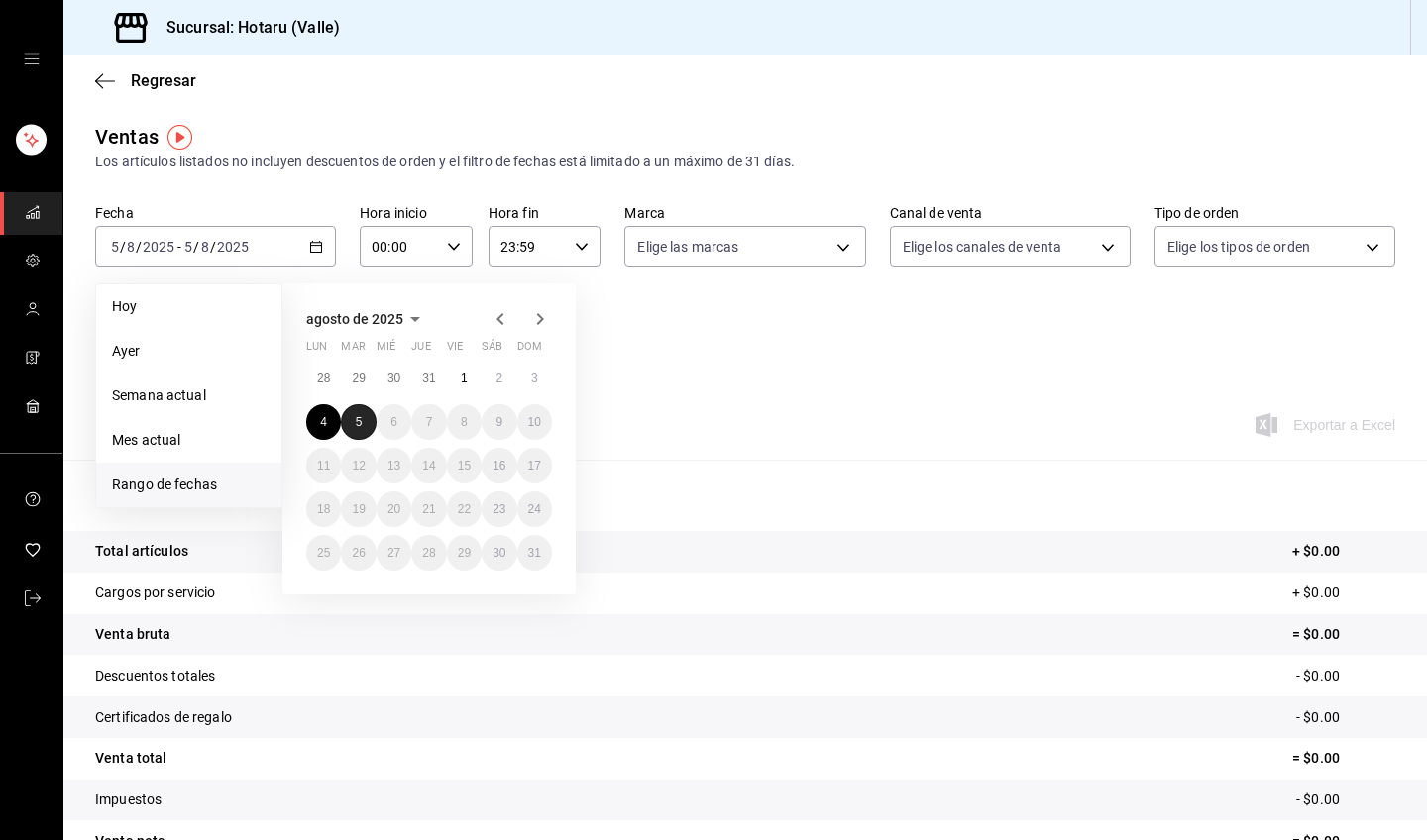 click on "5" at bounding box center [359, 422] 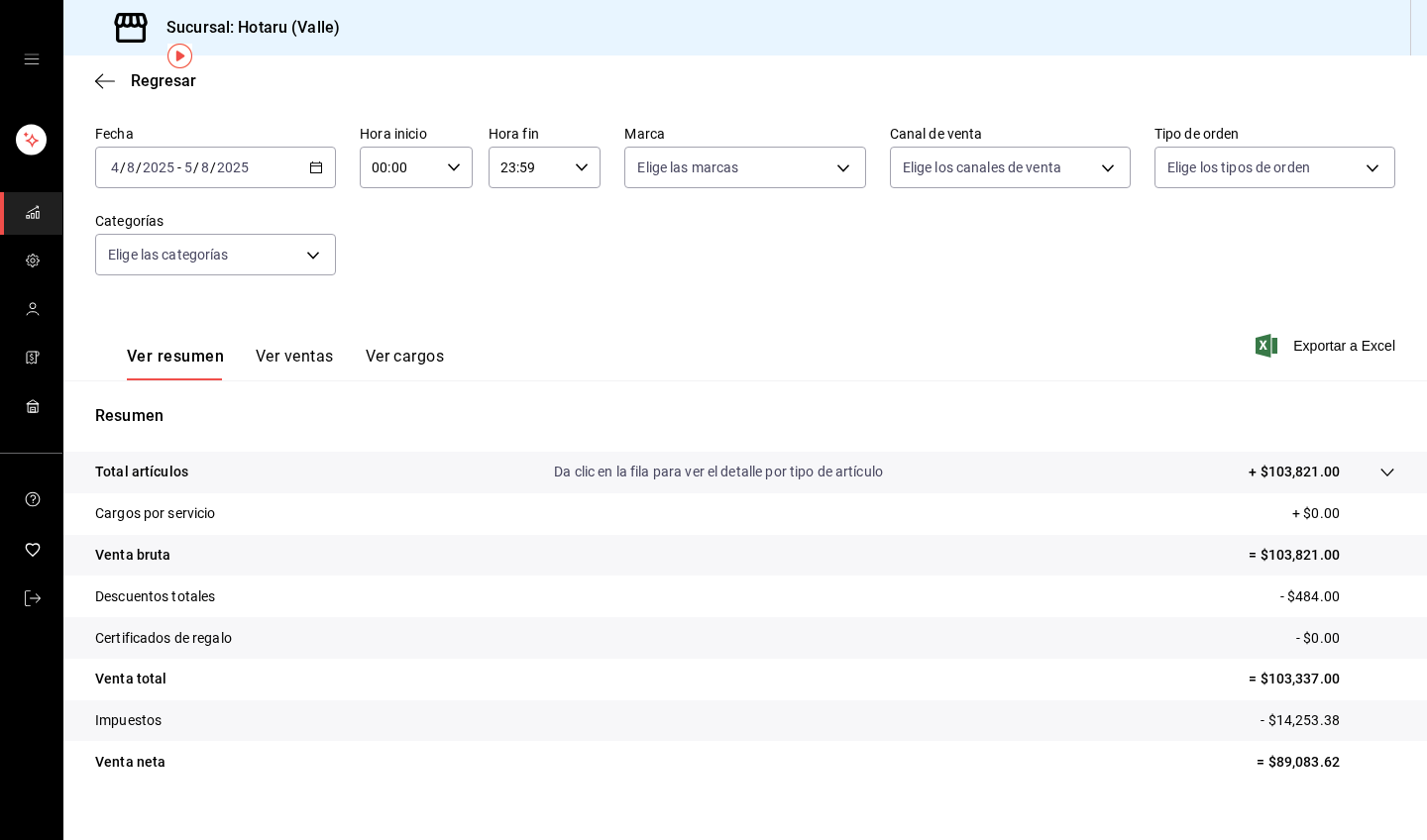scroll, scrollTop: 81, scrollLeft: 0, axis: vertical 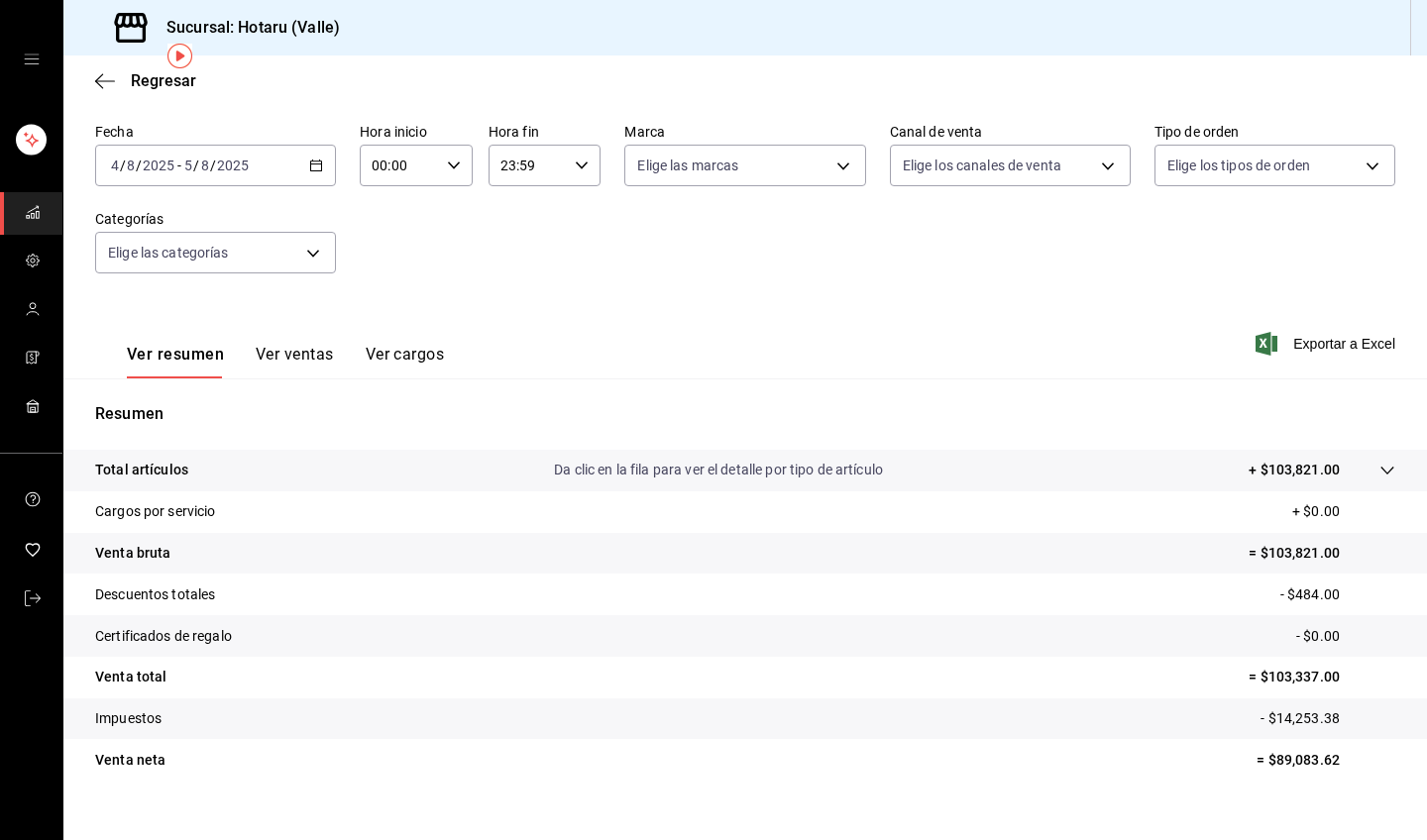 click 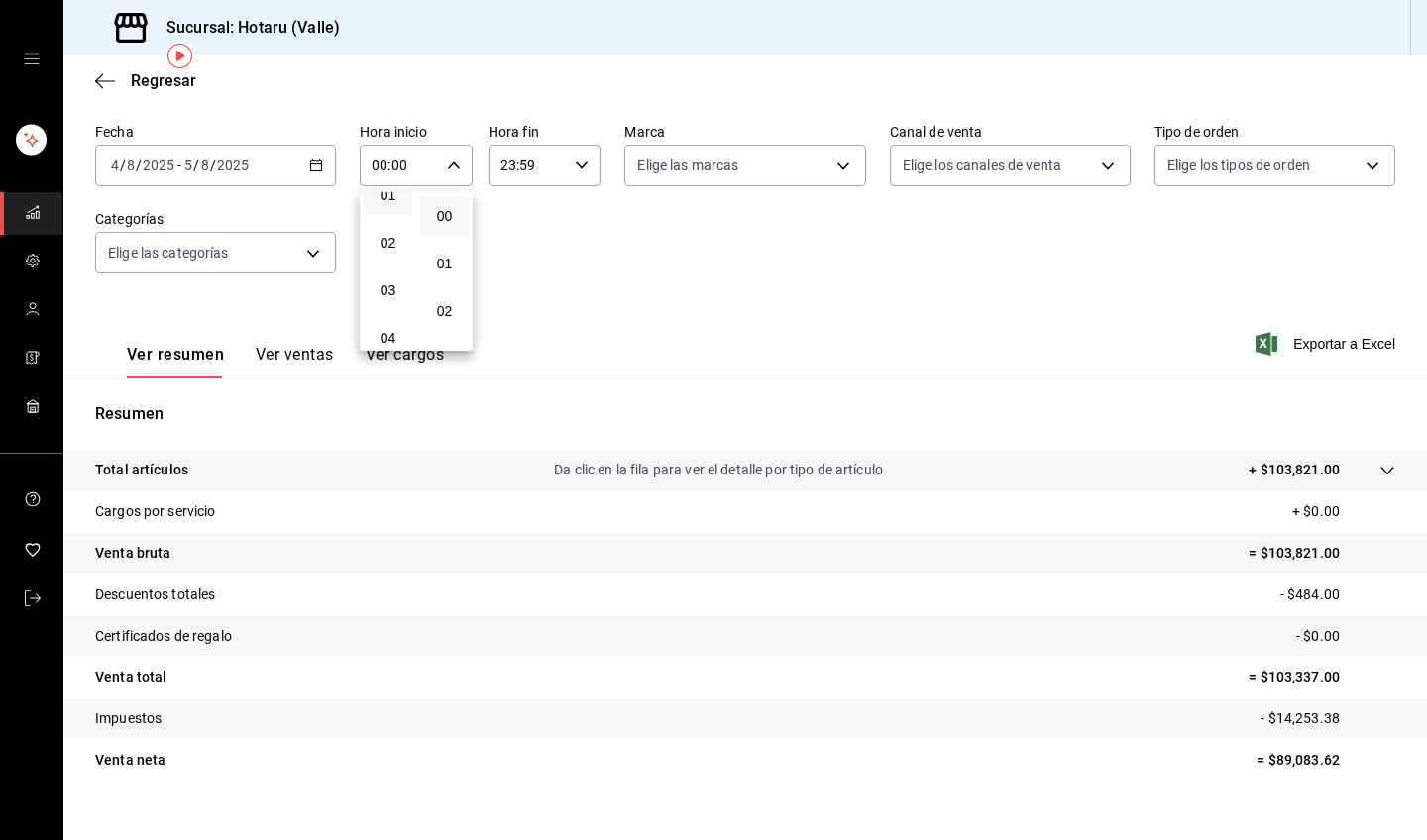 scroll, scrollTop: 72, scrollLeft: 0, axis: vertical 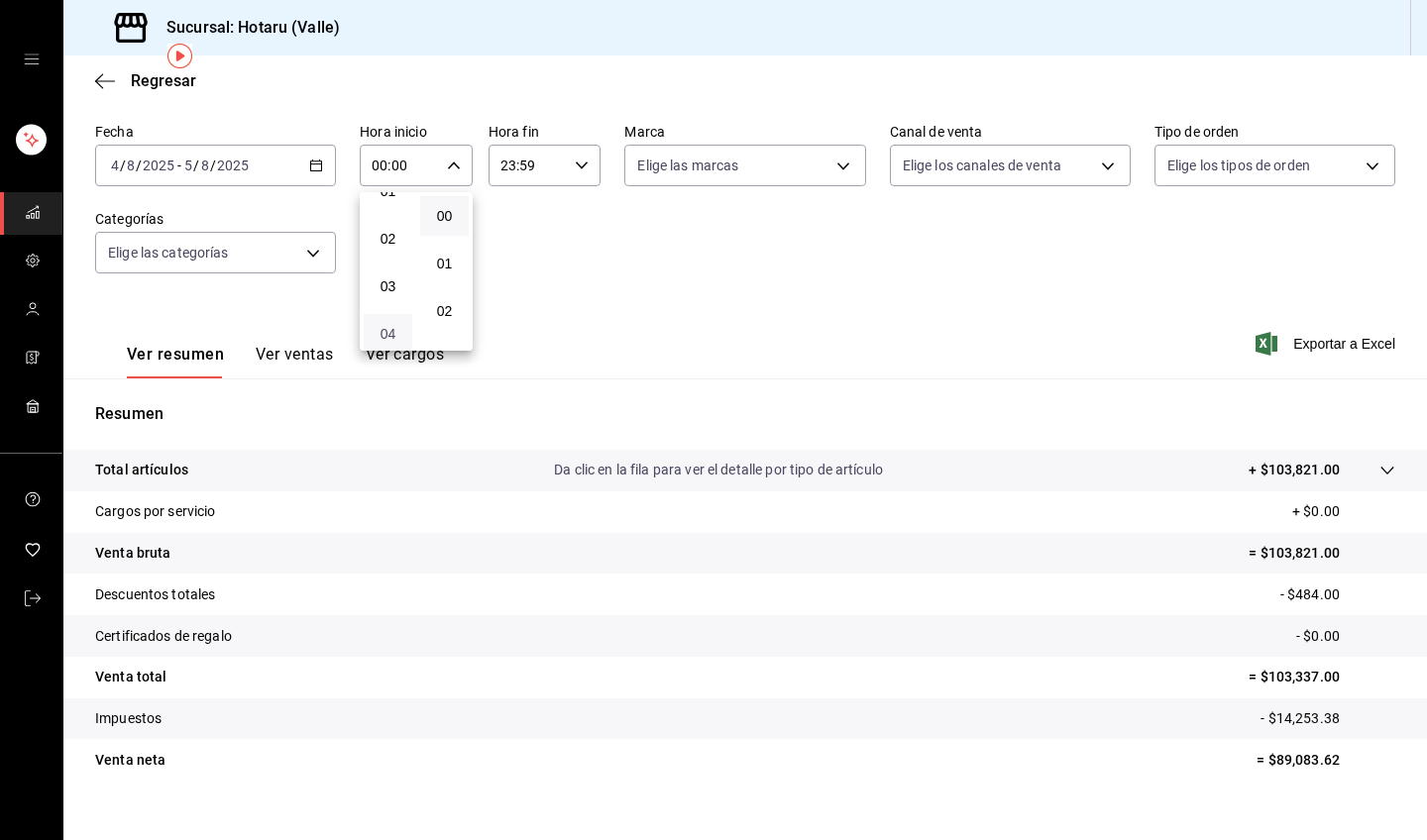click on "04" at bounding box center [387, 334] 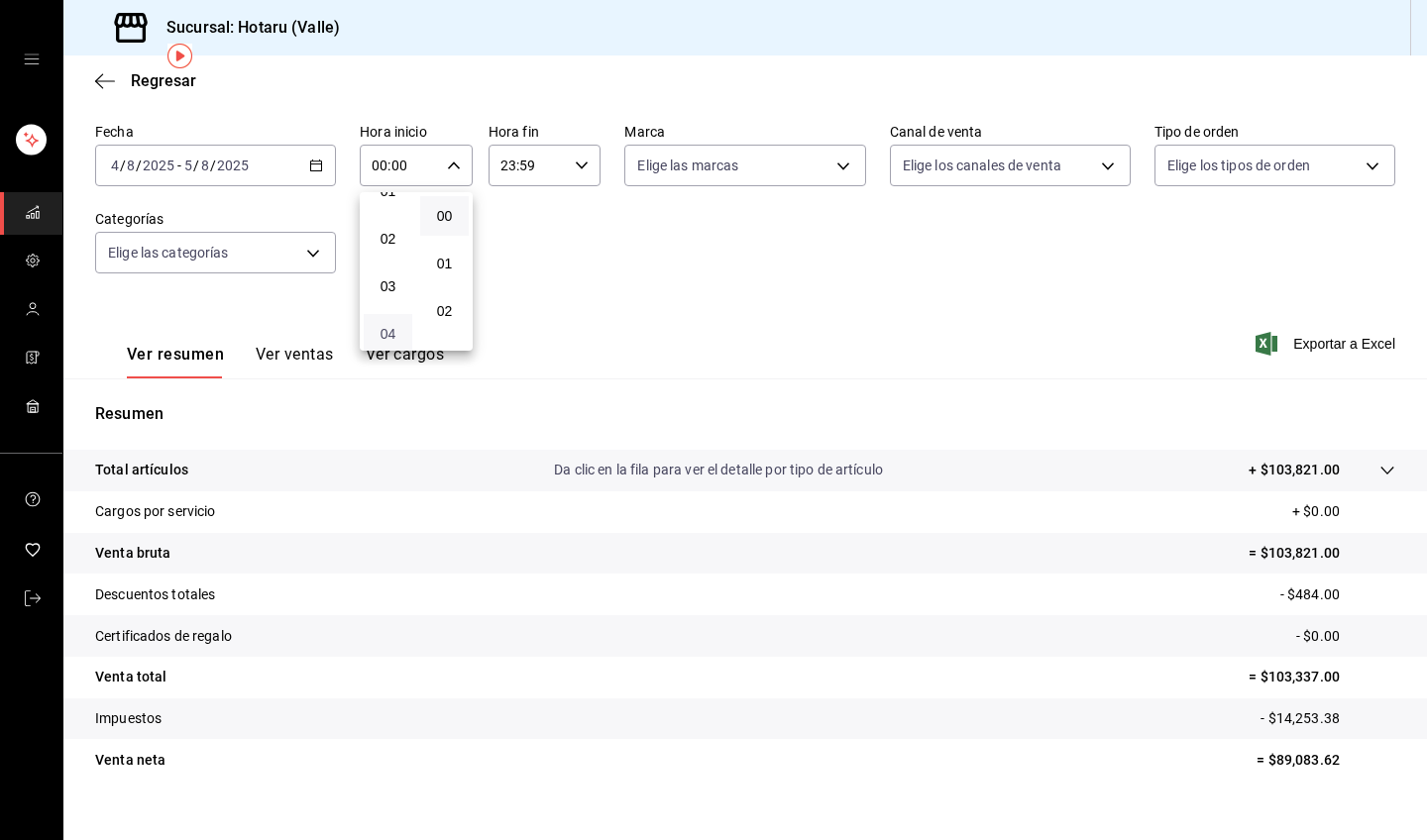 type on "04:00" 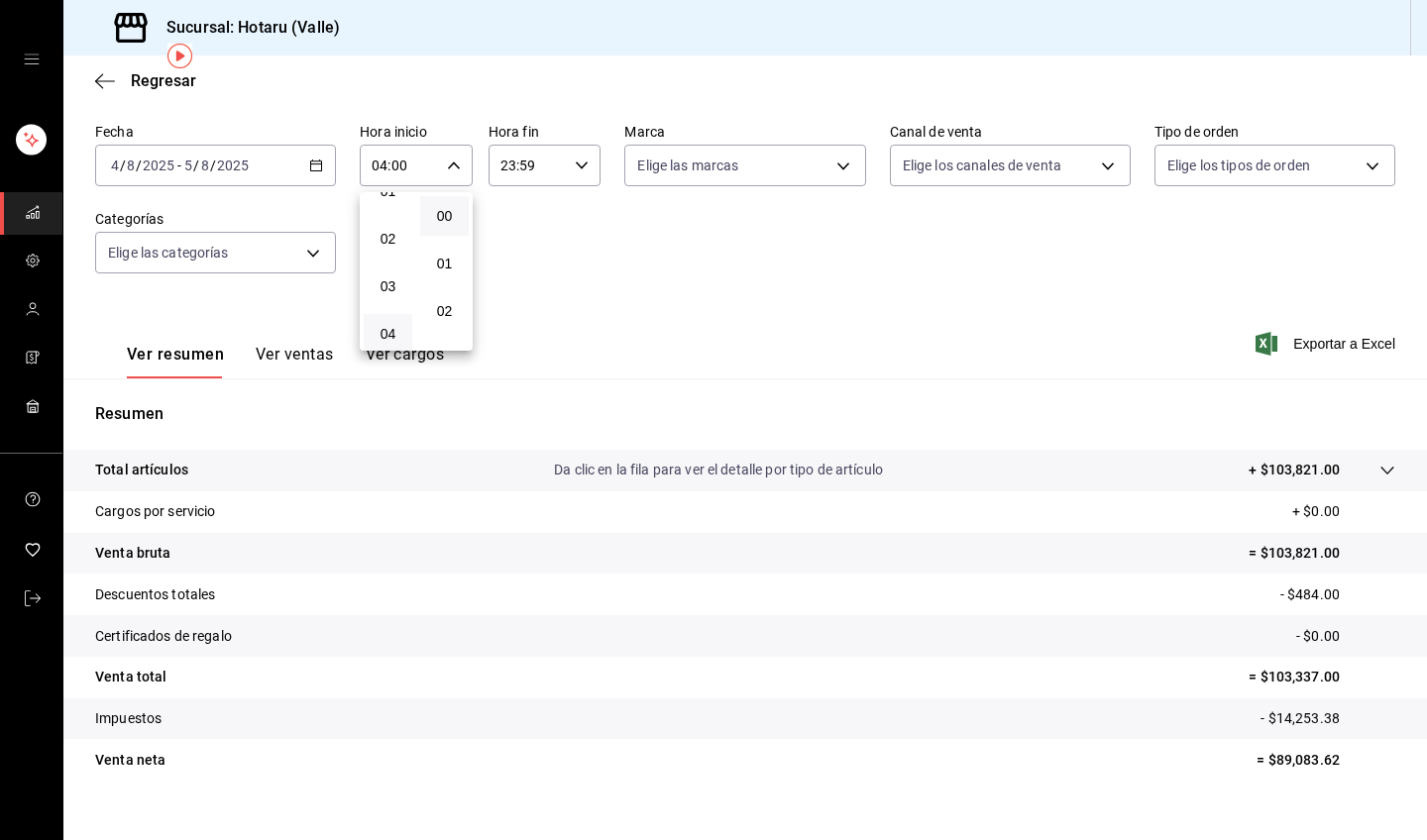 click at bounding box center (714, 420) 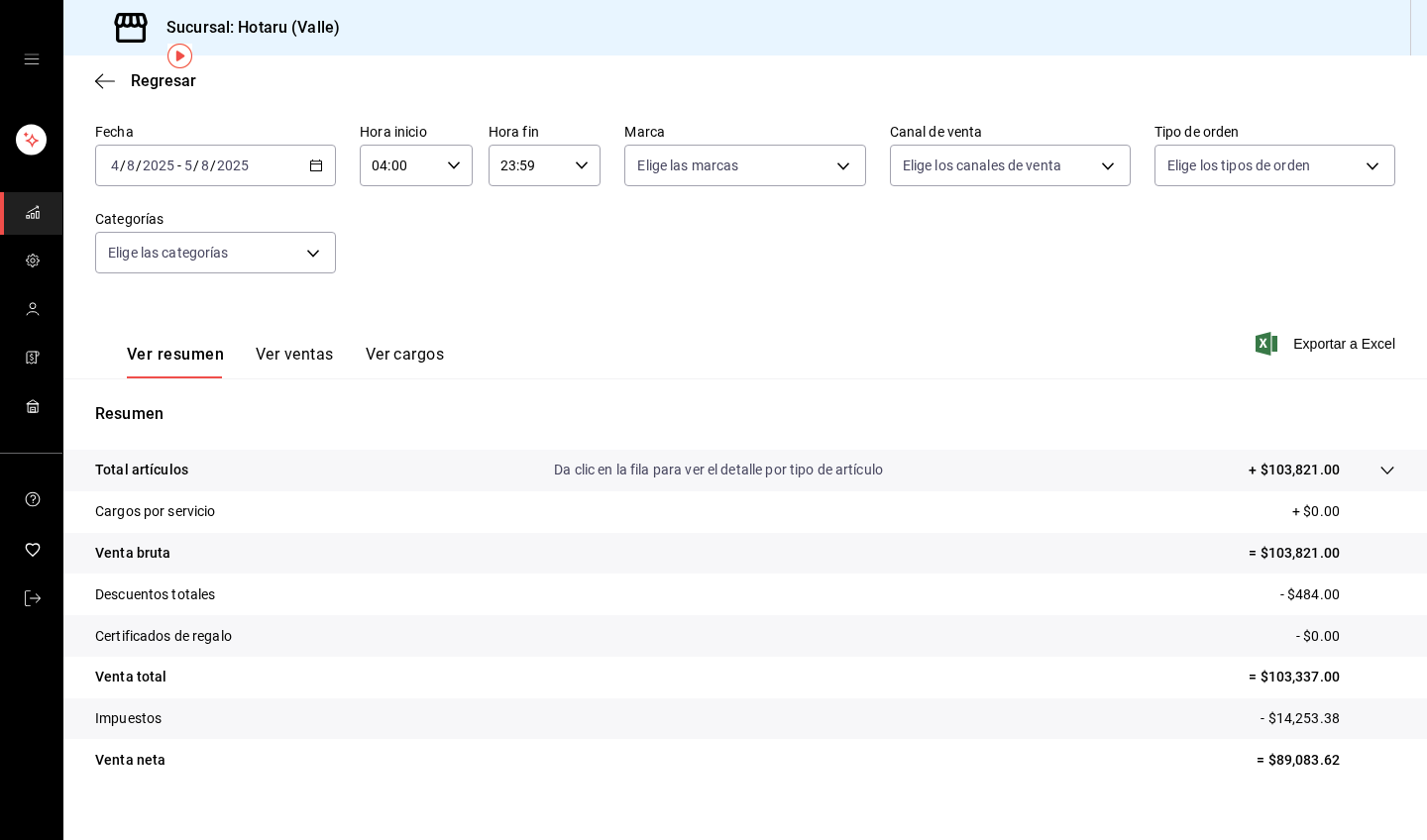 click on "Ver ventas" at bounding box center [294, 362] 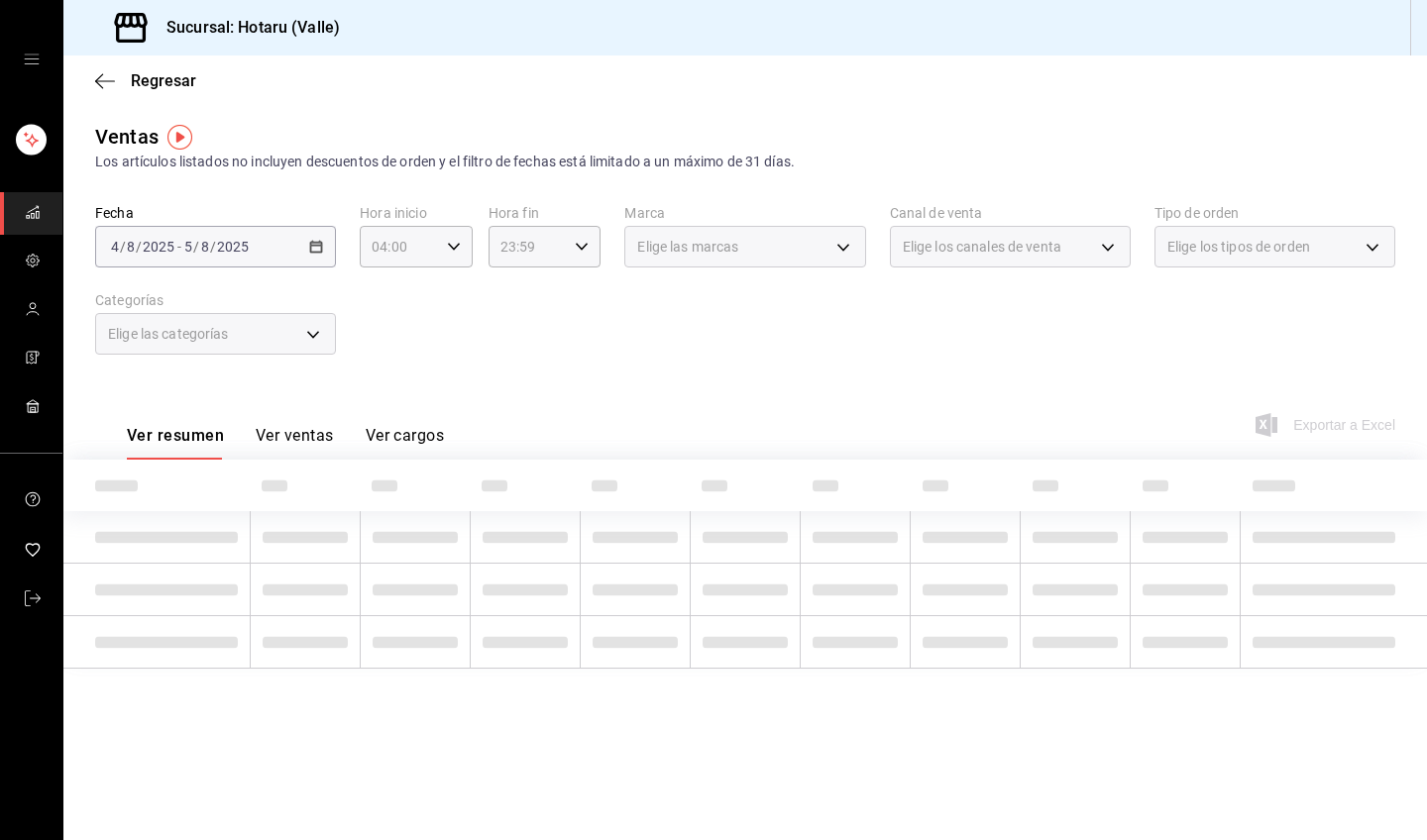 scroll, scrollTop: 0, scrollLeft: 0, axis: both 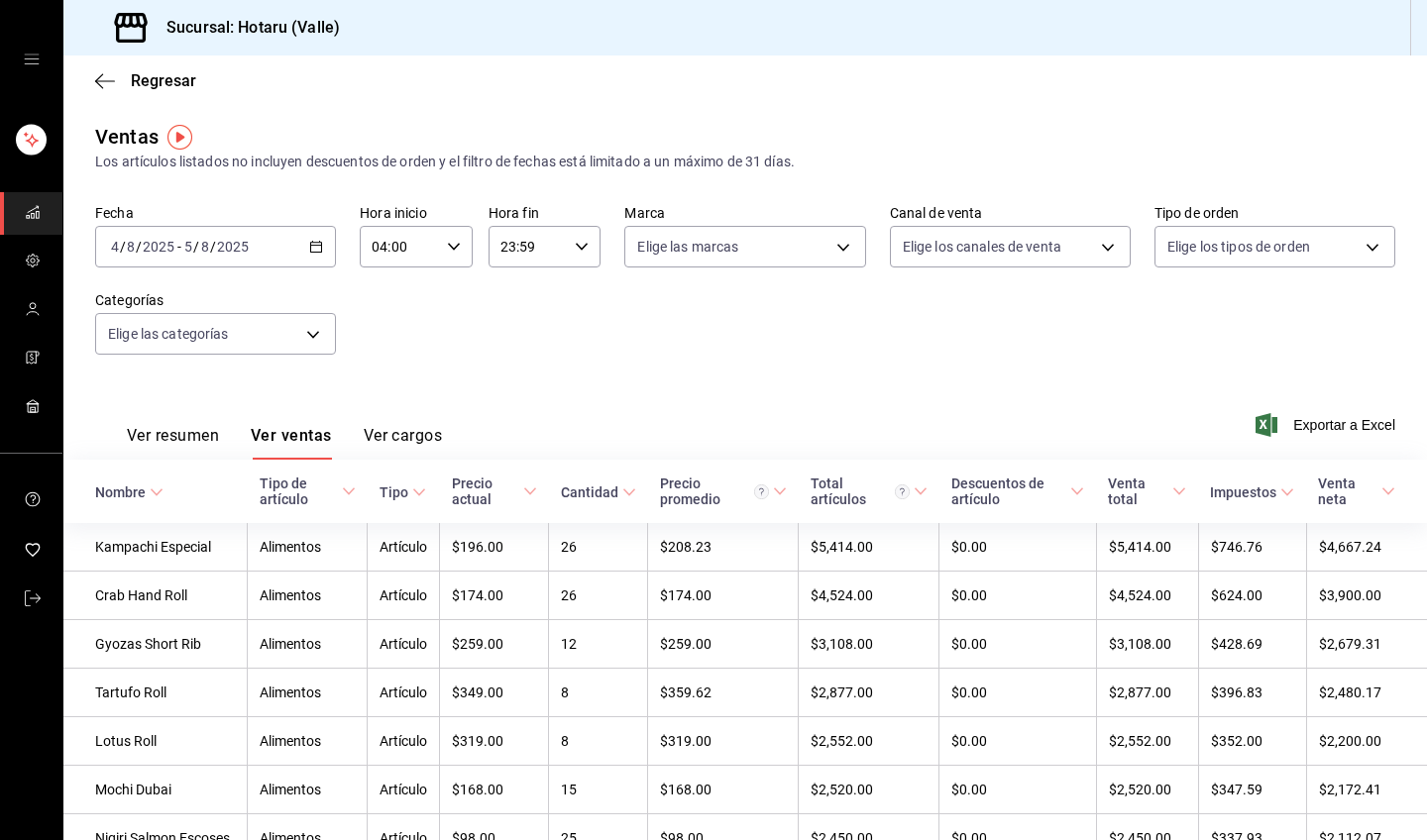 click 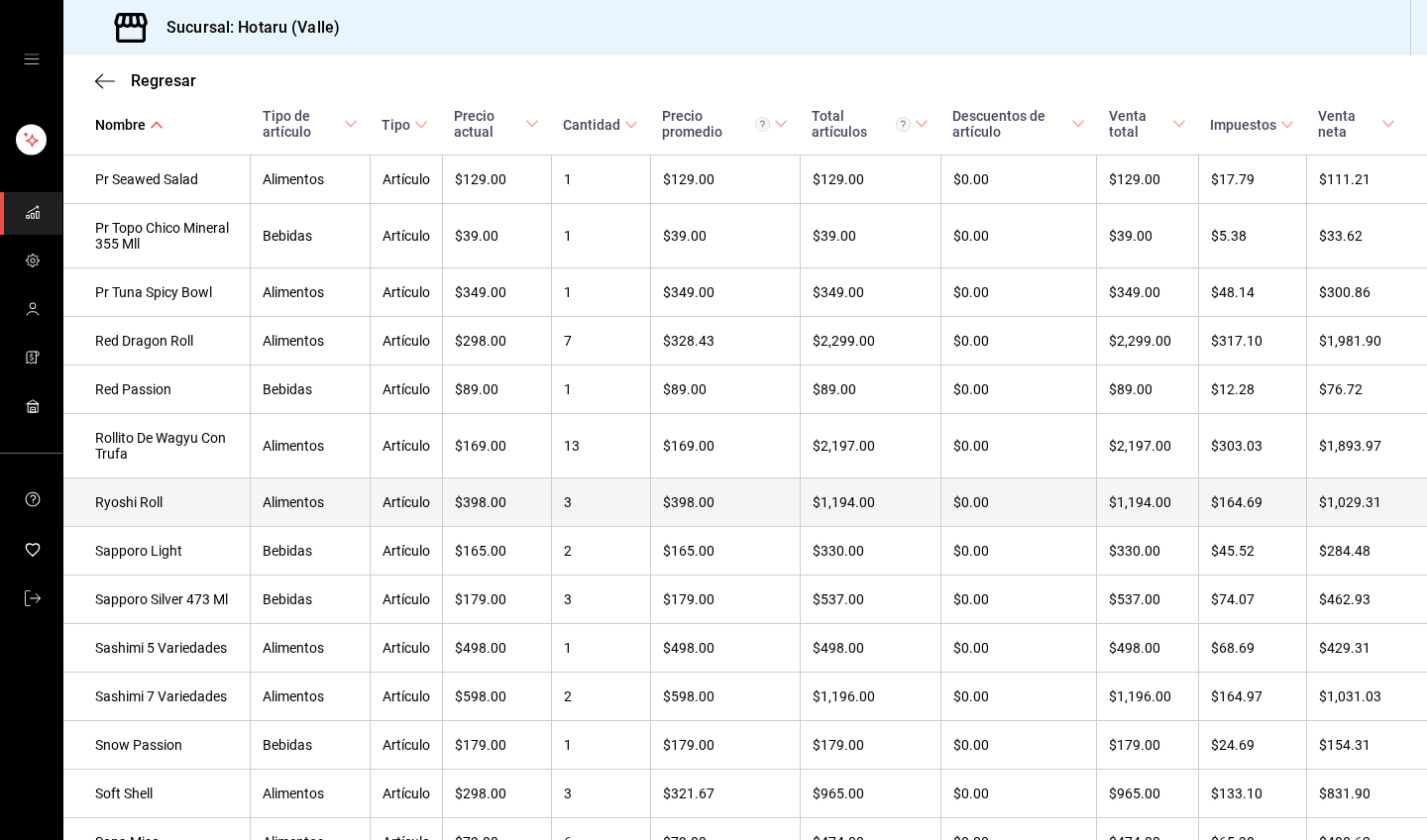 scroll, scrollTop: 4866, scrollLeft: 0, axis: vertical 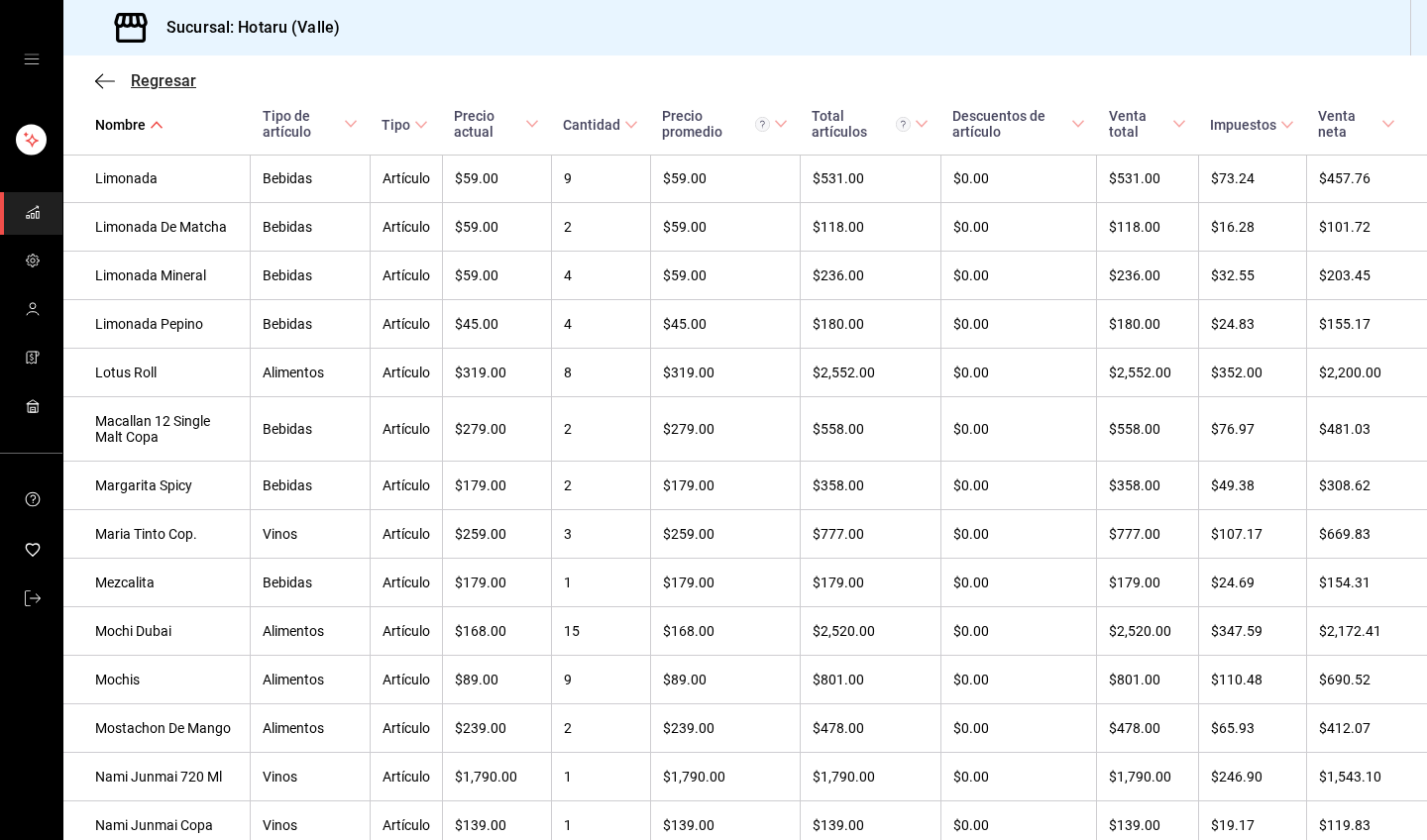 click 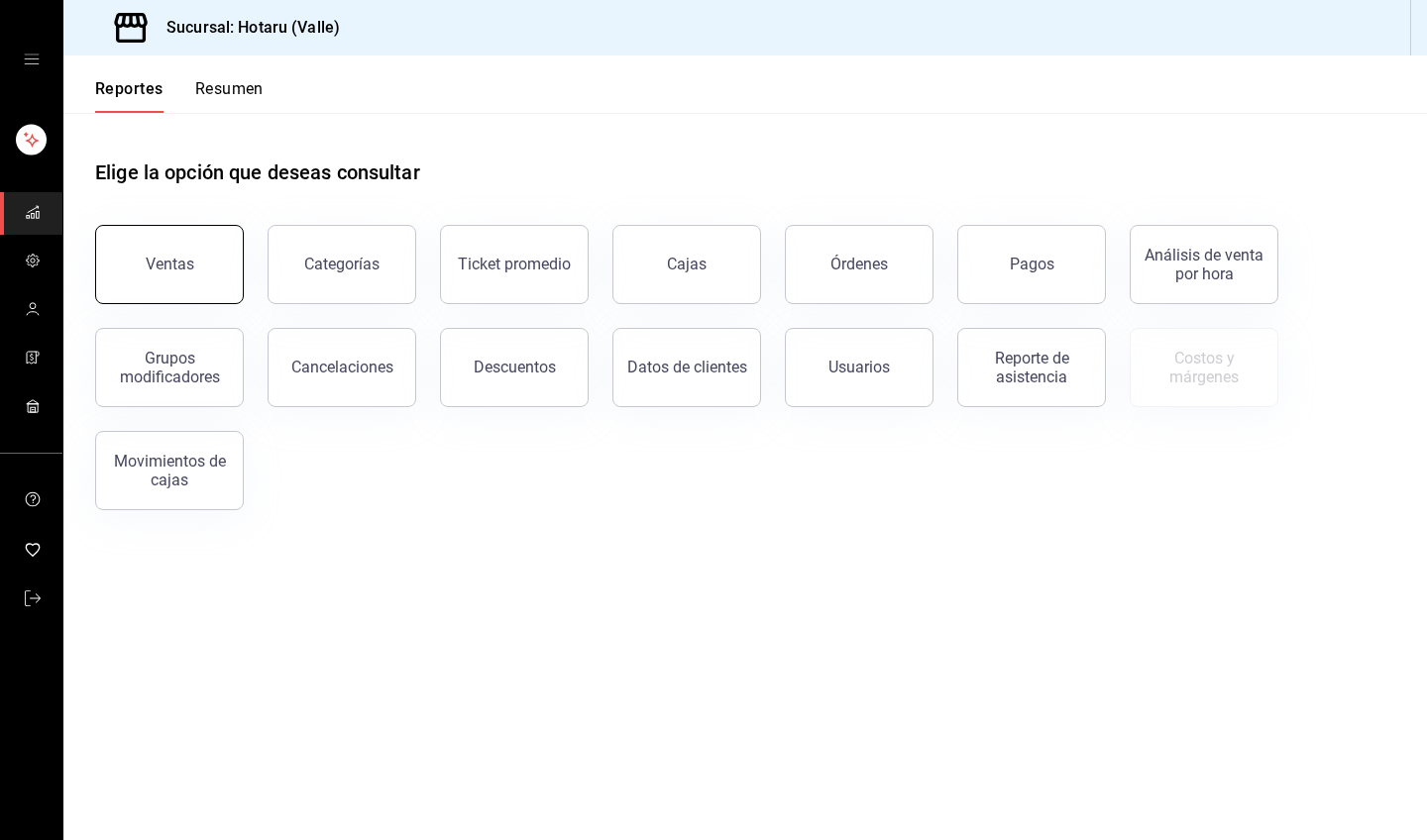 click on "Ventas" at bounding box center (169, 263) 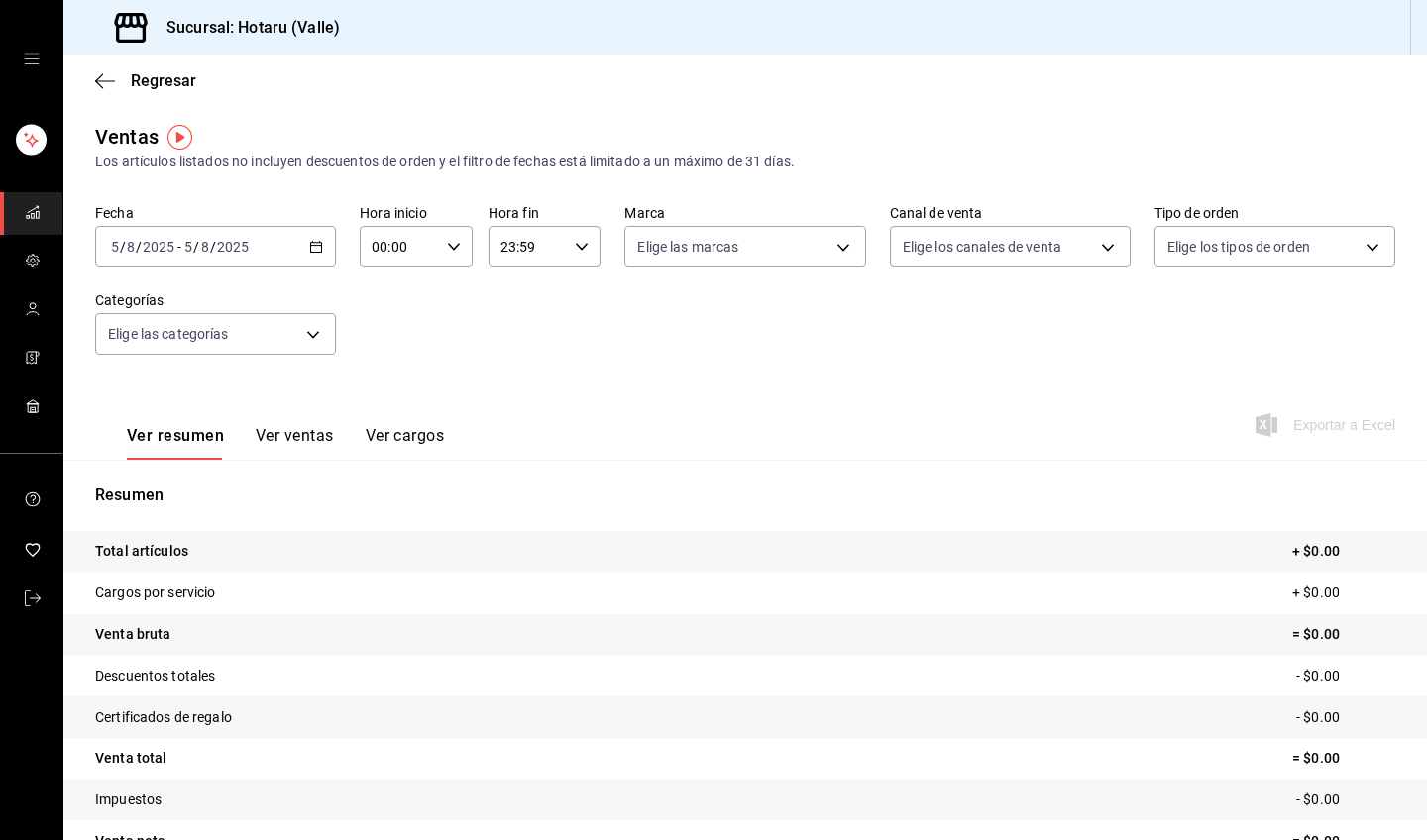 click 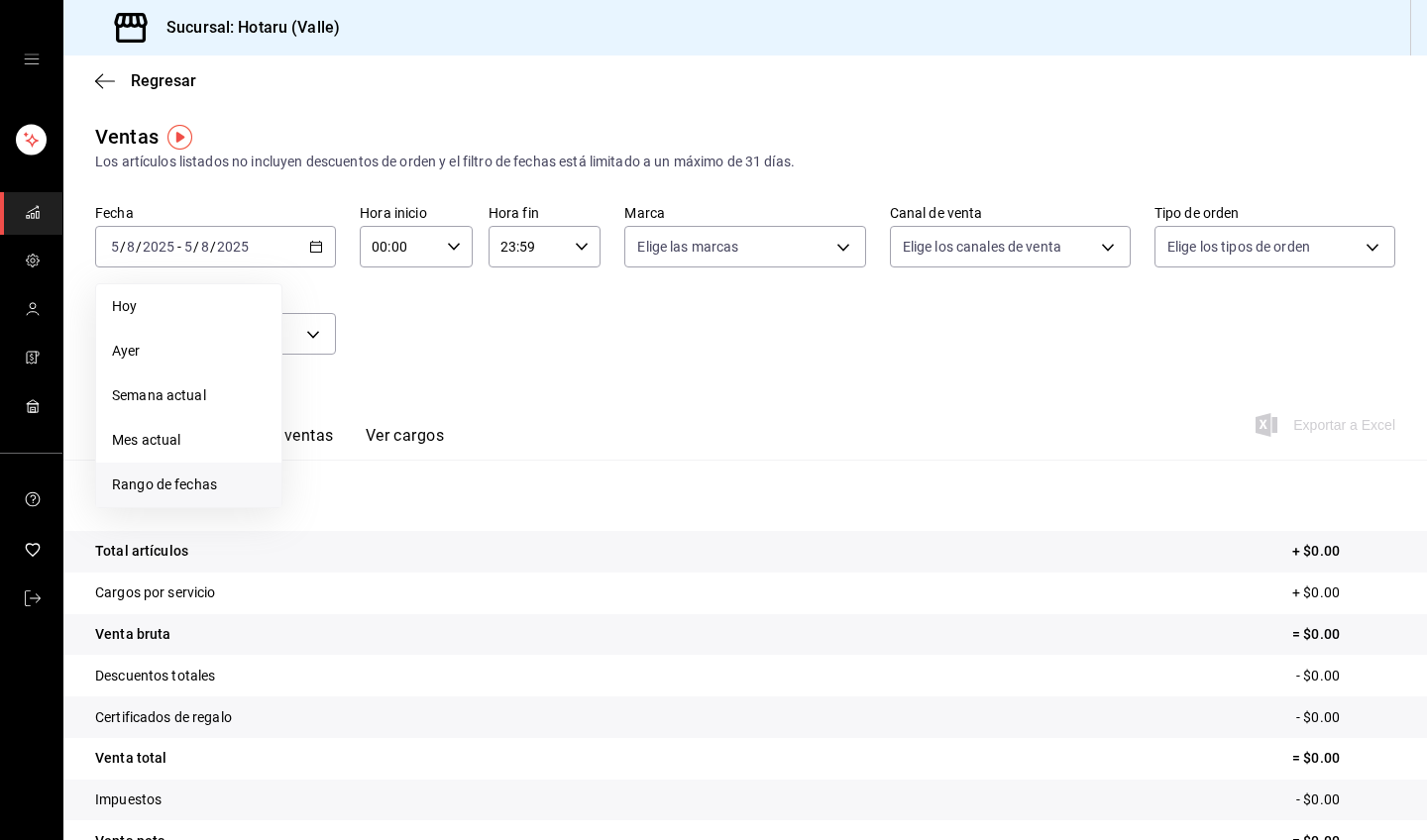 click on "Rango de fechas" at bounding box center [188, 484] 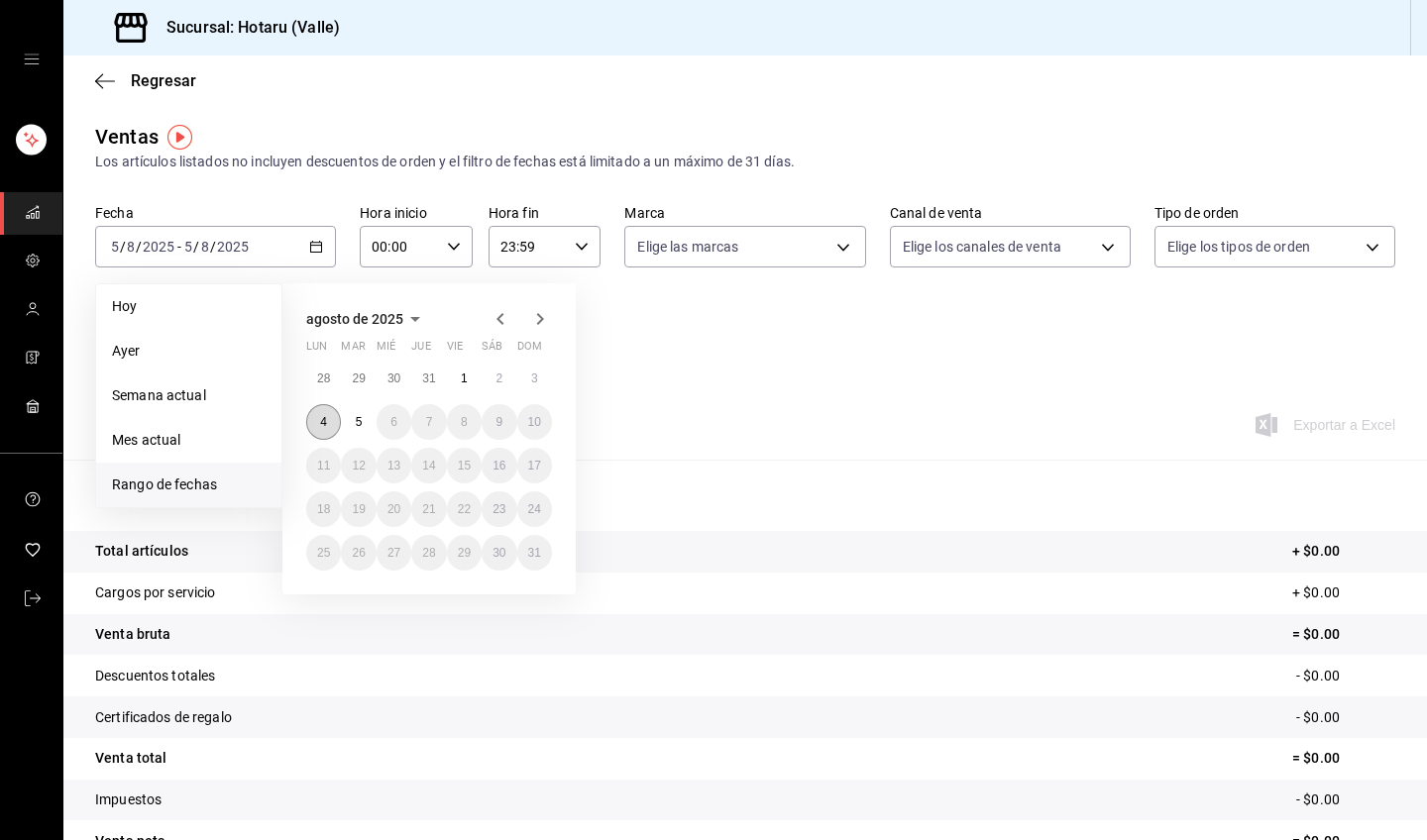 click on "4" at bounding box center [323, 422] 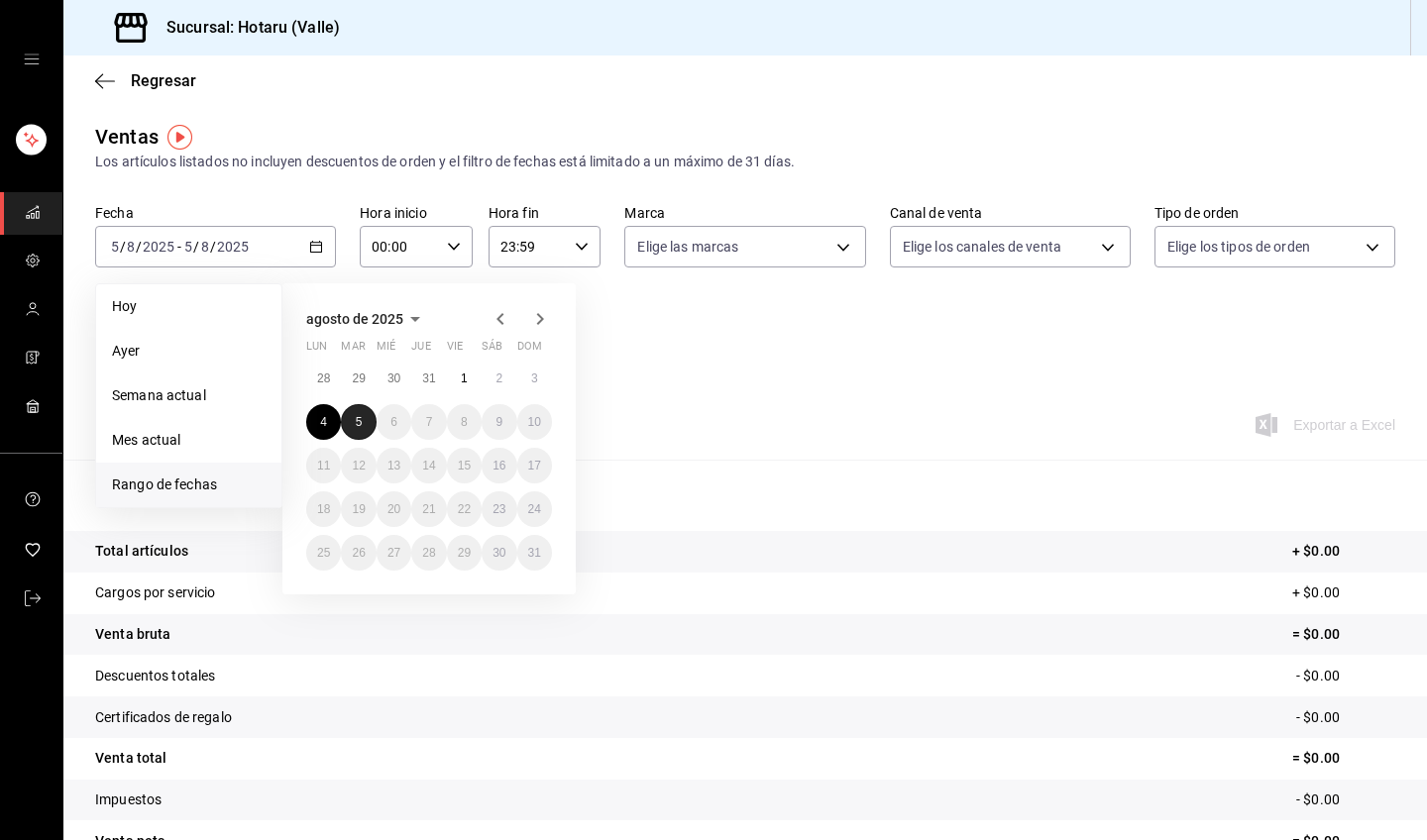 click on "5" at bounding box center (359, 422) 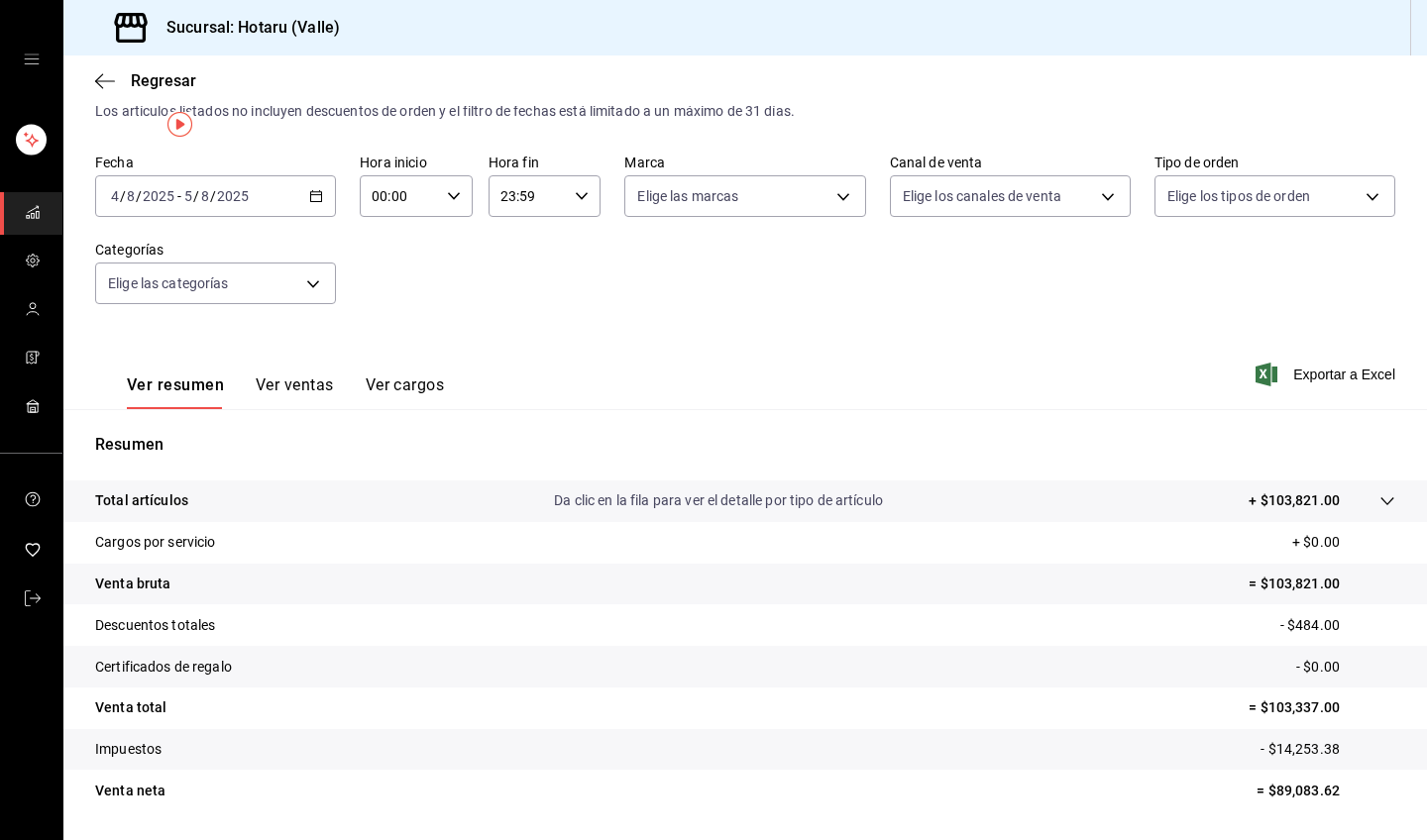 scroll, scrollTop: 76, scrollLeft: 0, axis: vertical 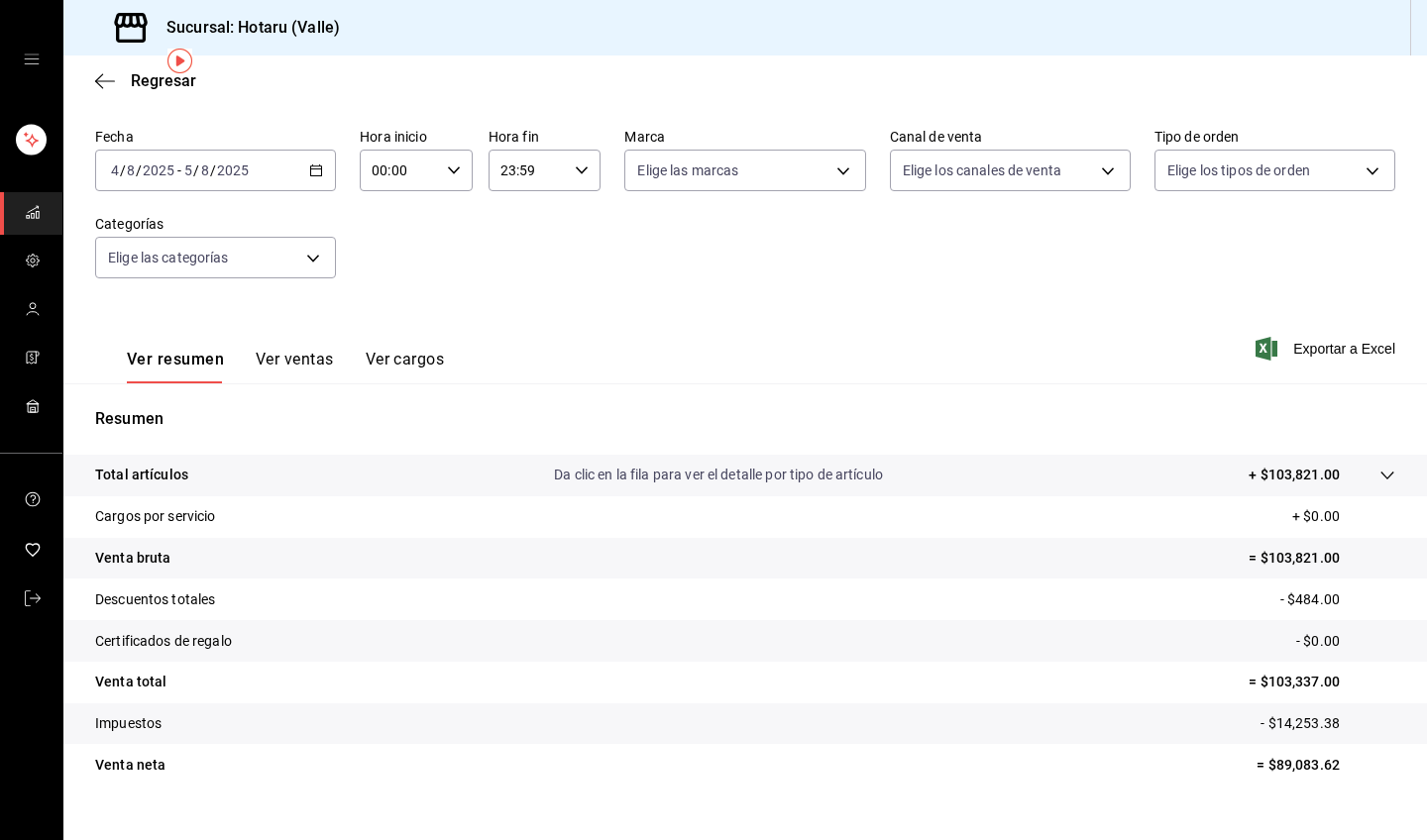 click on "Da clic en la fila para ver el detalle por tipo de artículo" at bounding box center [718, 474] 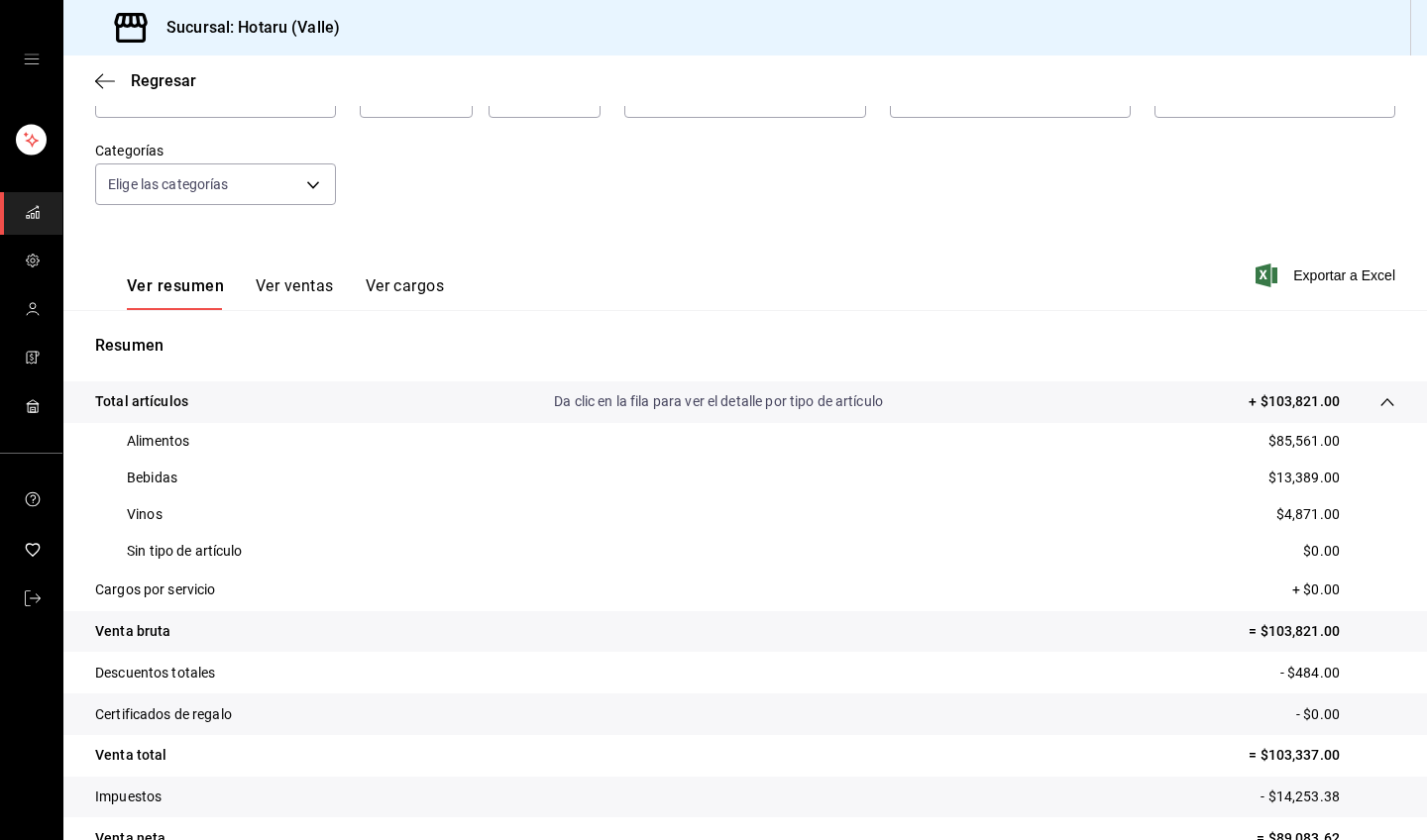 scroll, scrollTop: 151, scrollLeft: 0, axis: vertical 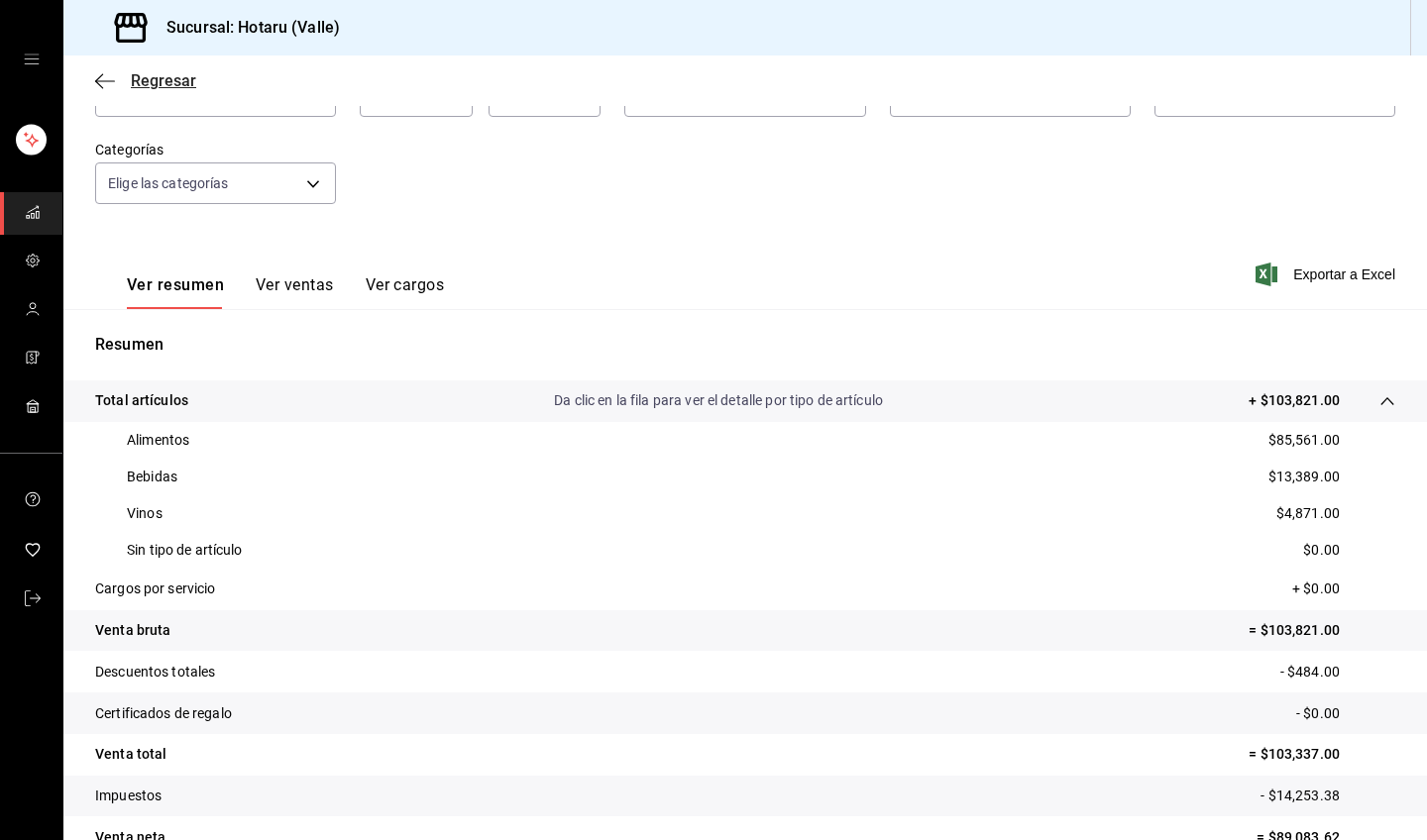 click 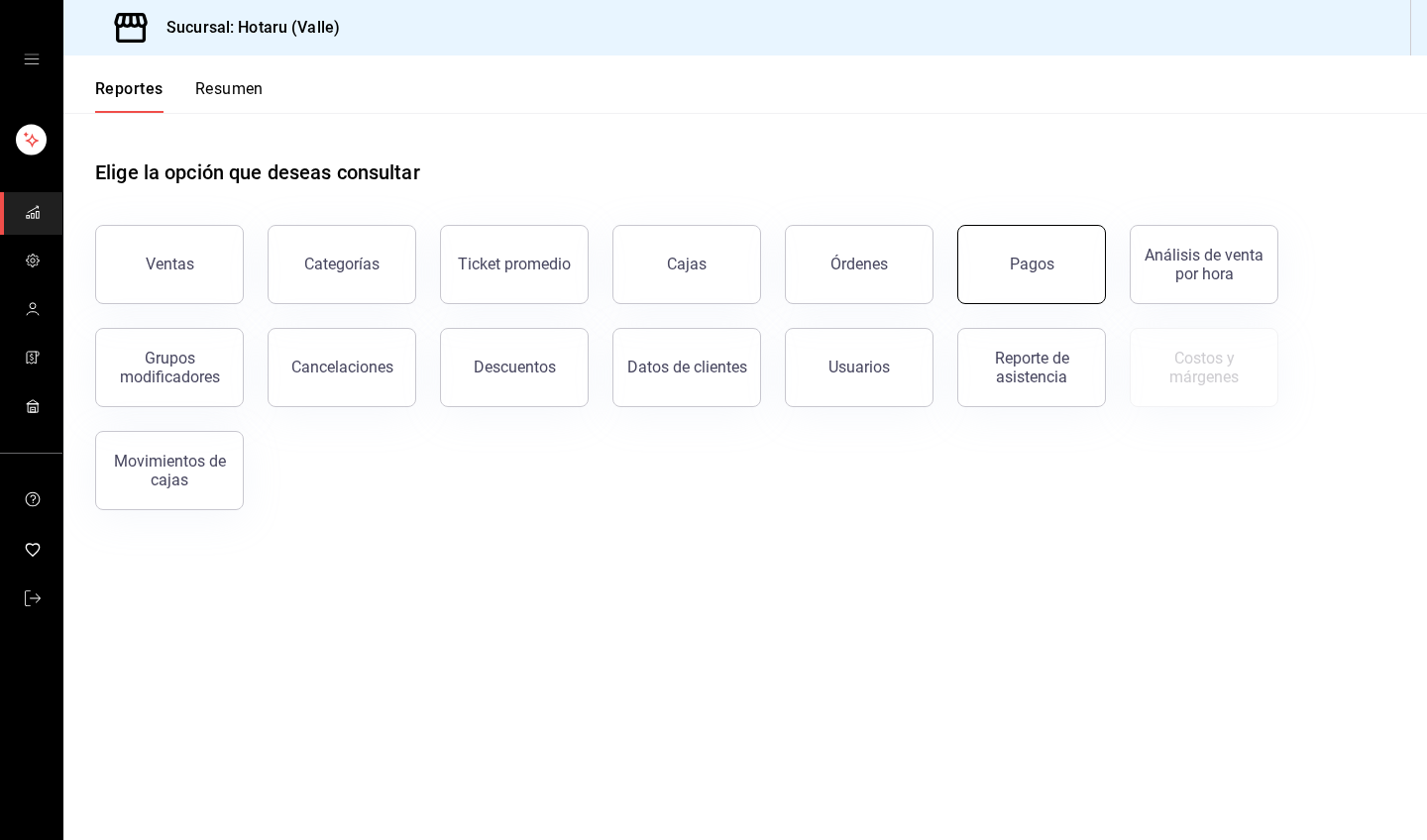 click on "Pagos" at bounding box center [1032, 263] 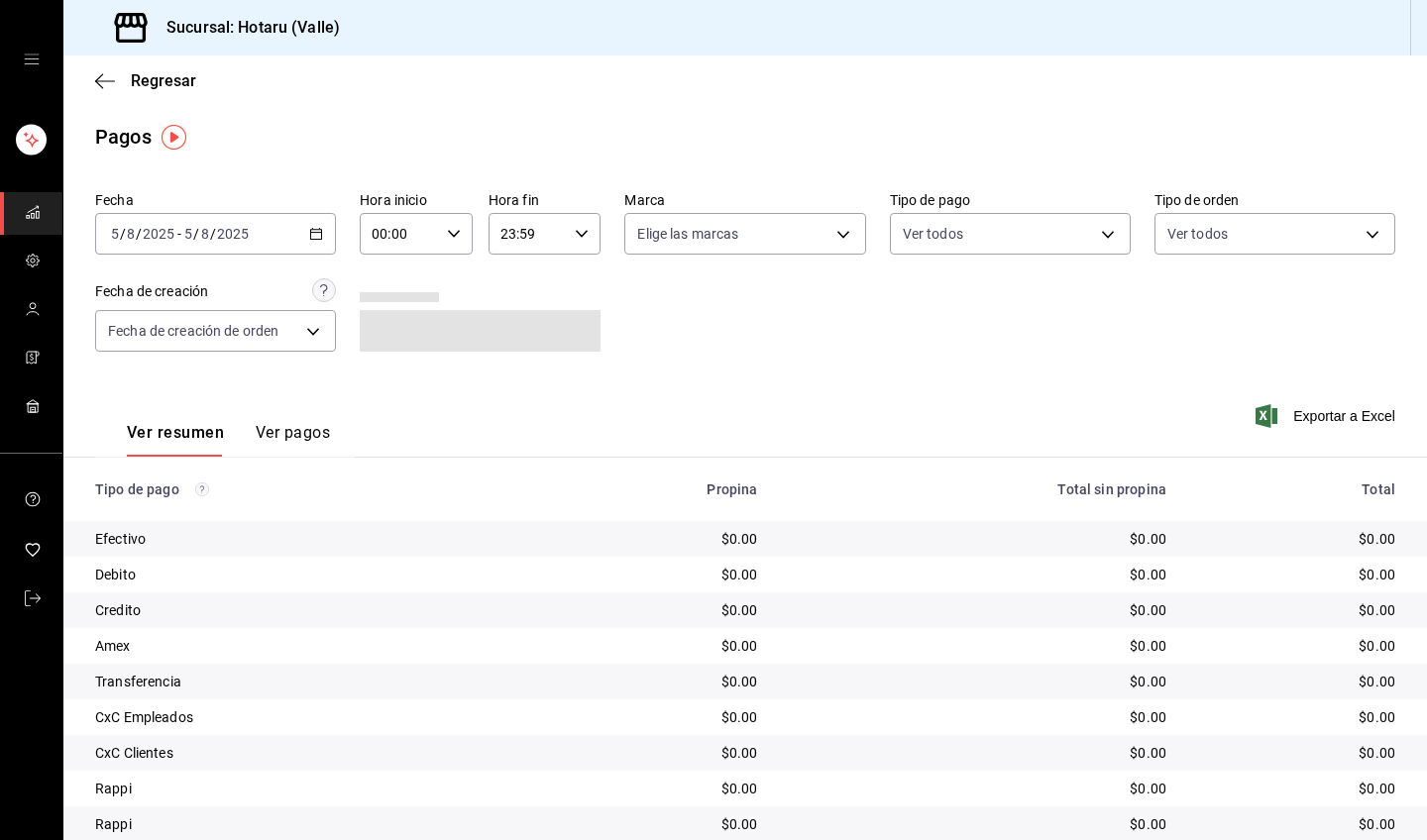 click 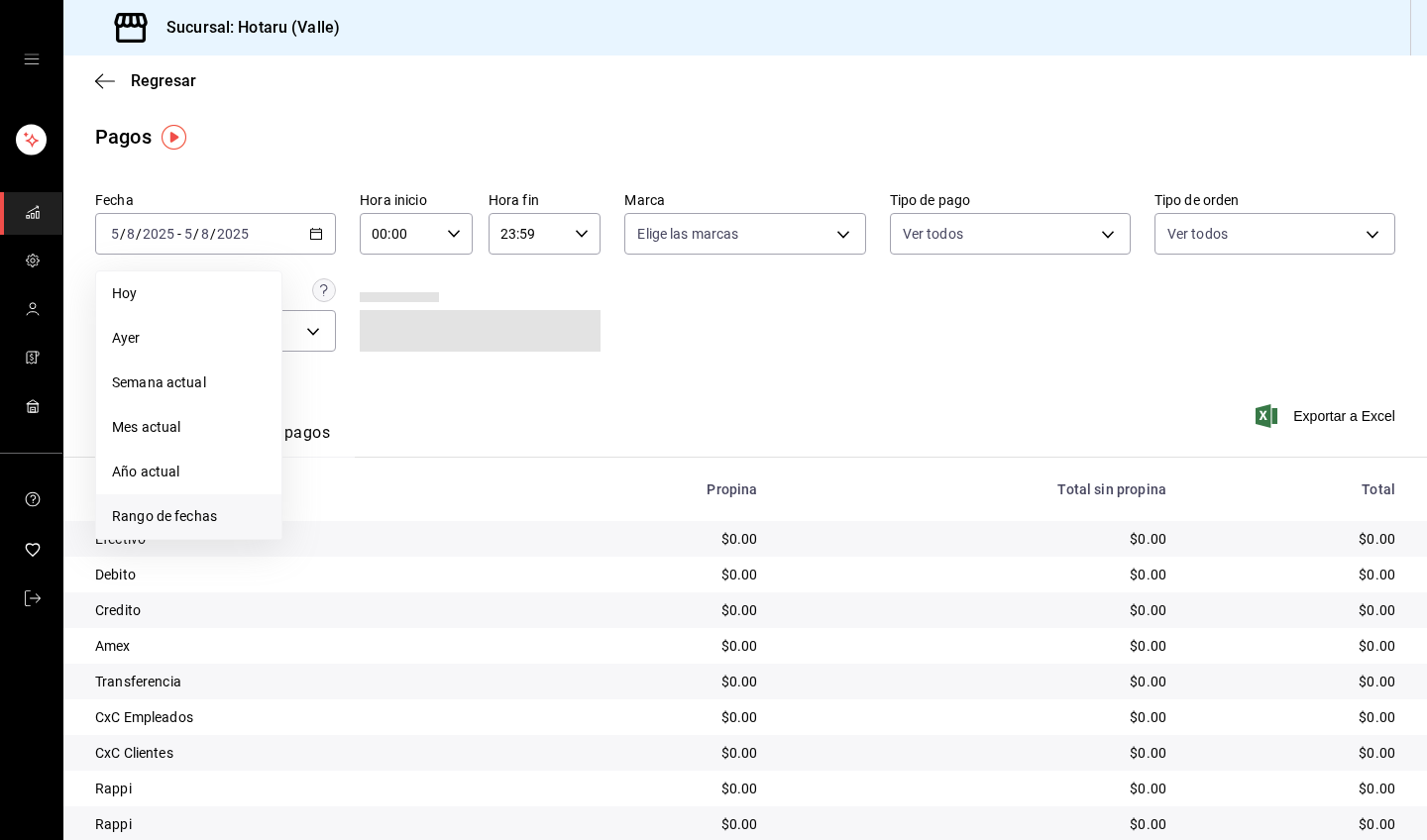 click on "Rango de fechas" at bounding box center (188, 516) 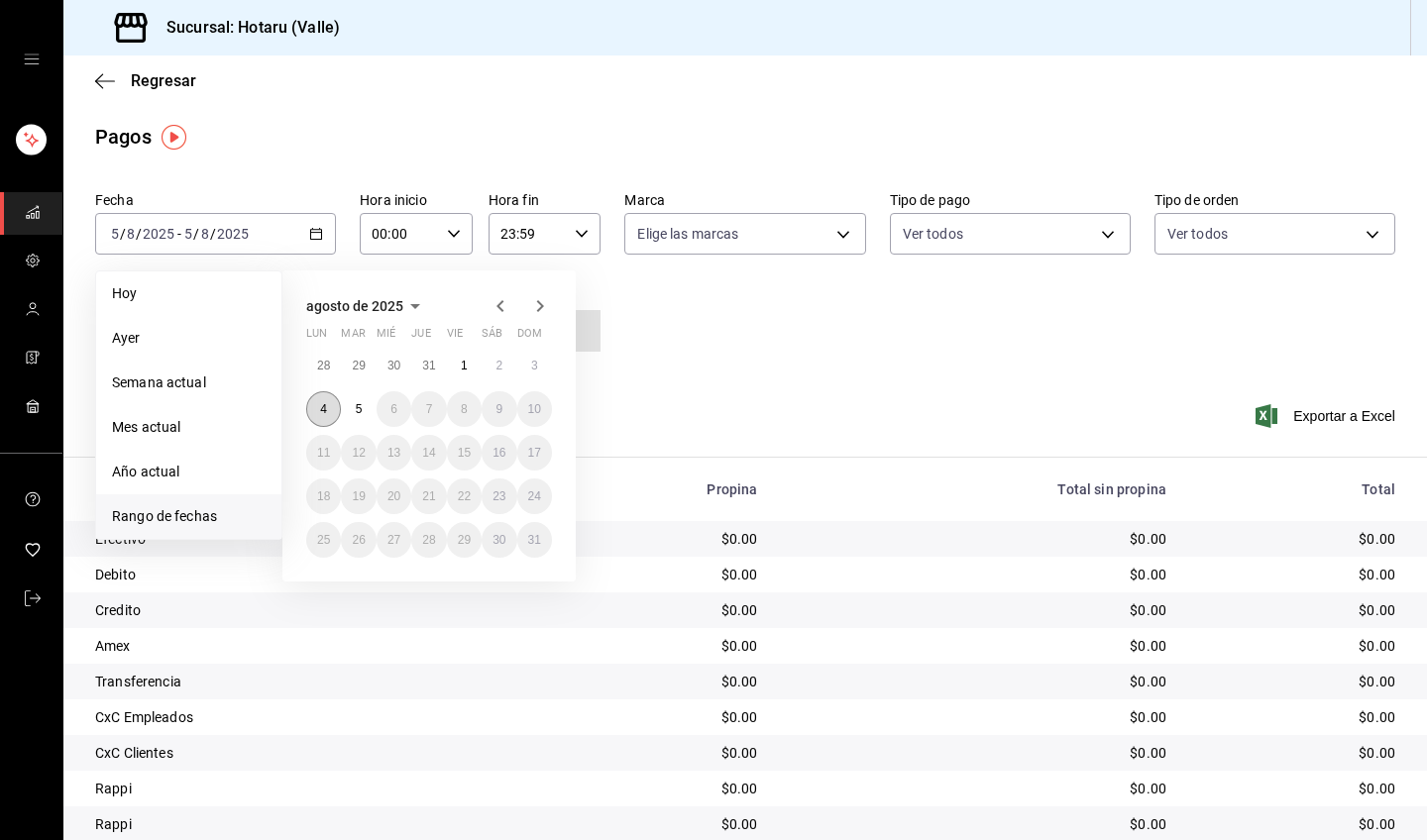 click on "4" at bounding box center (323, 409) 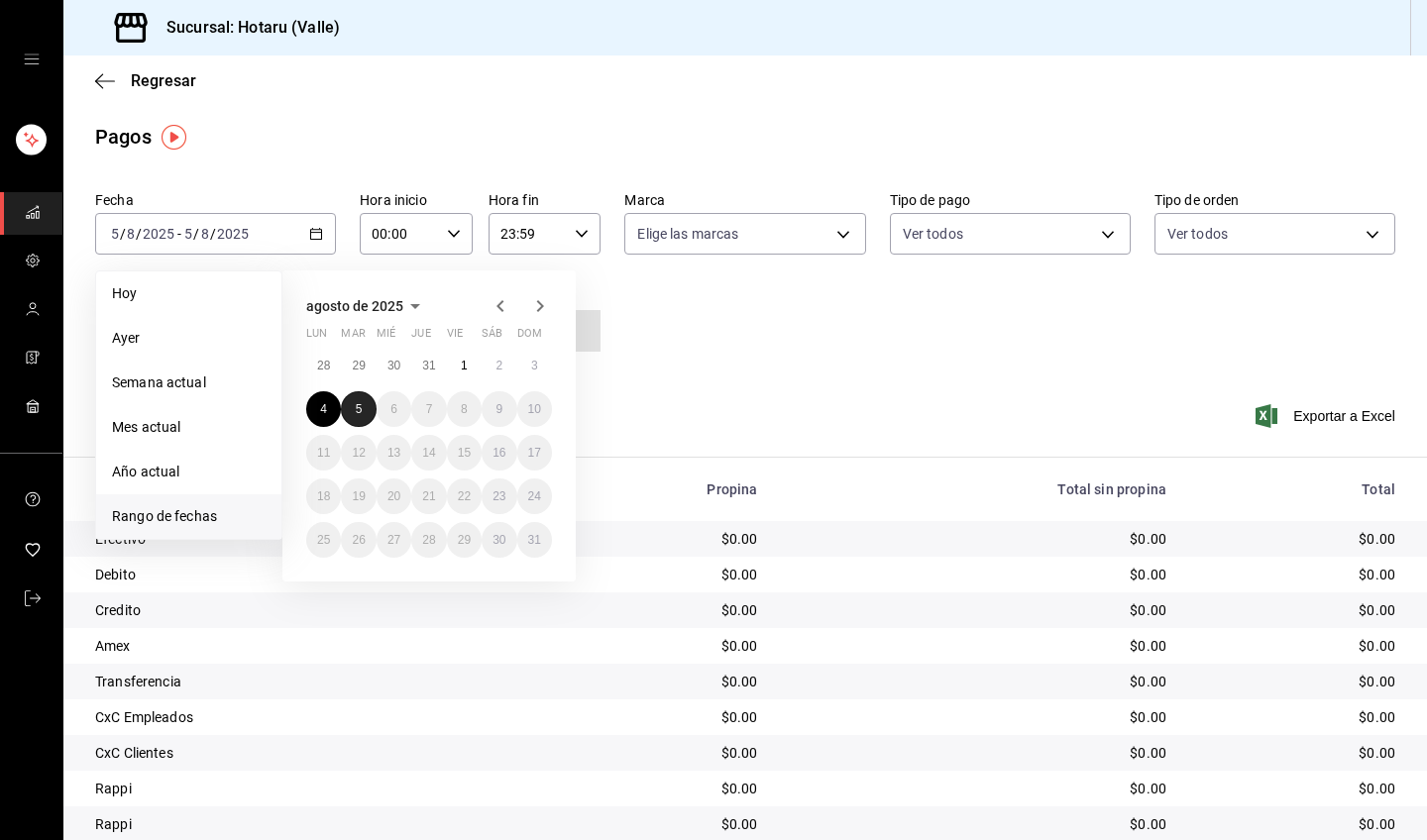 click on "5" at bounding box center (359, 409) 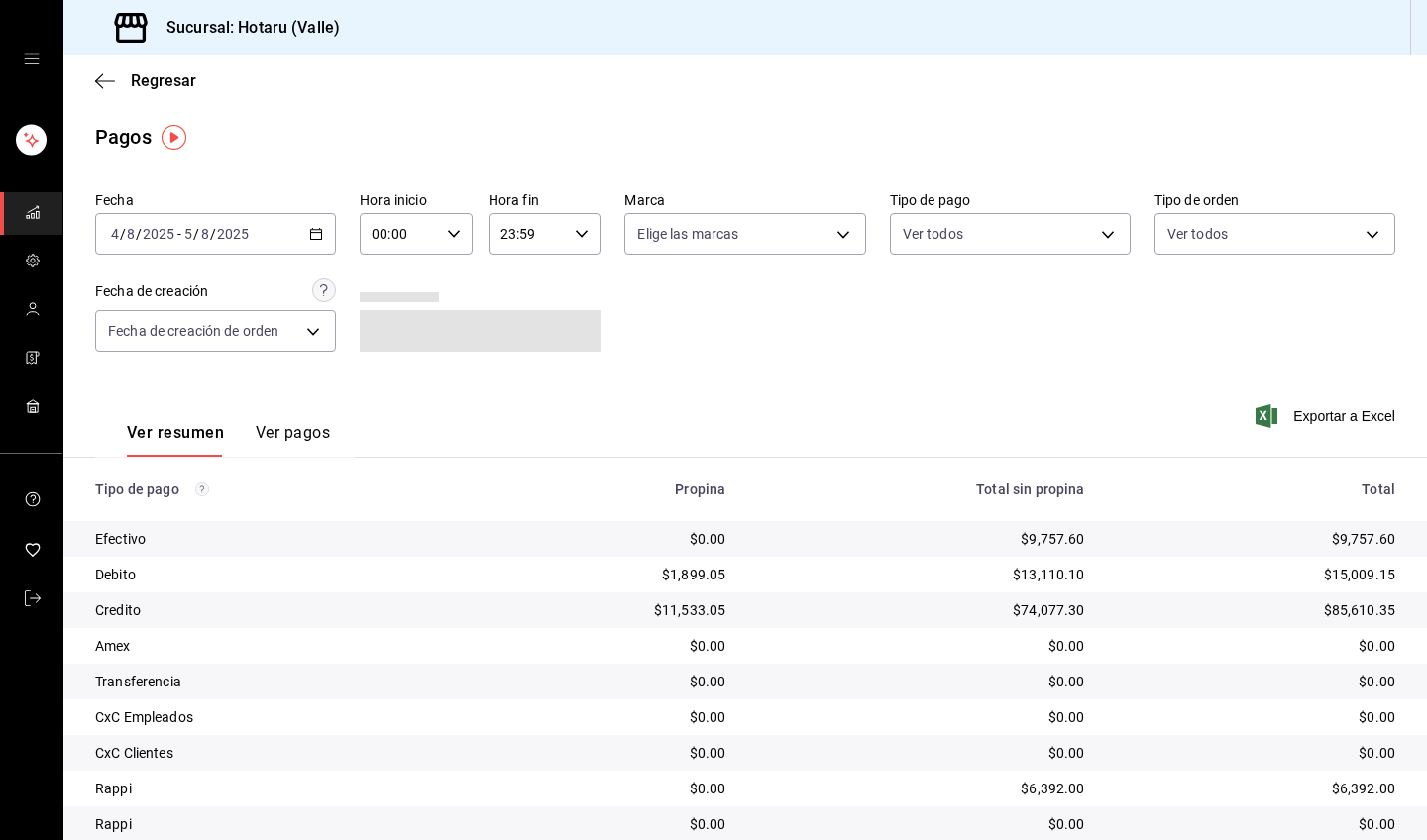 click 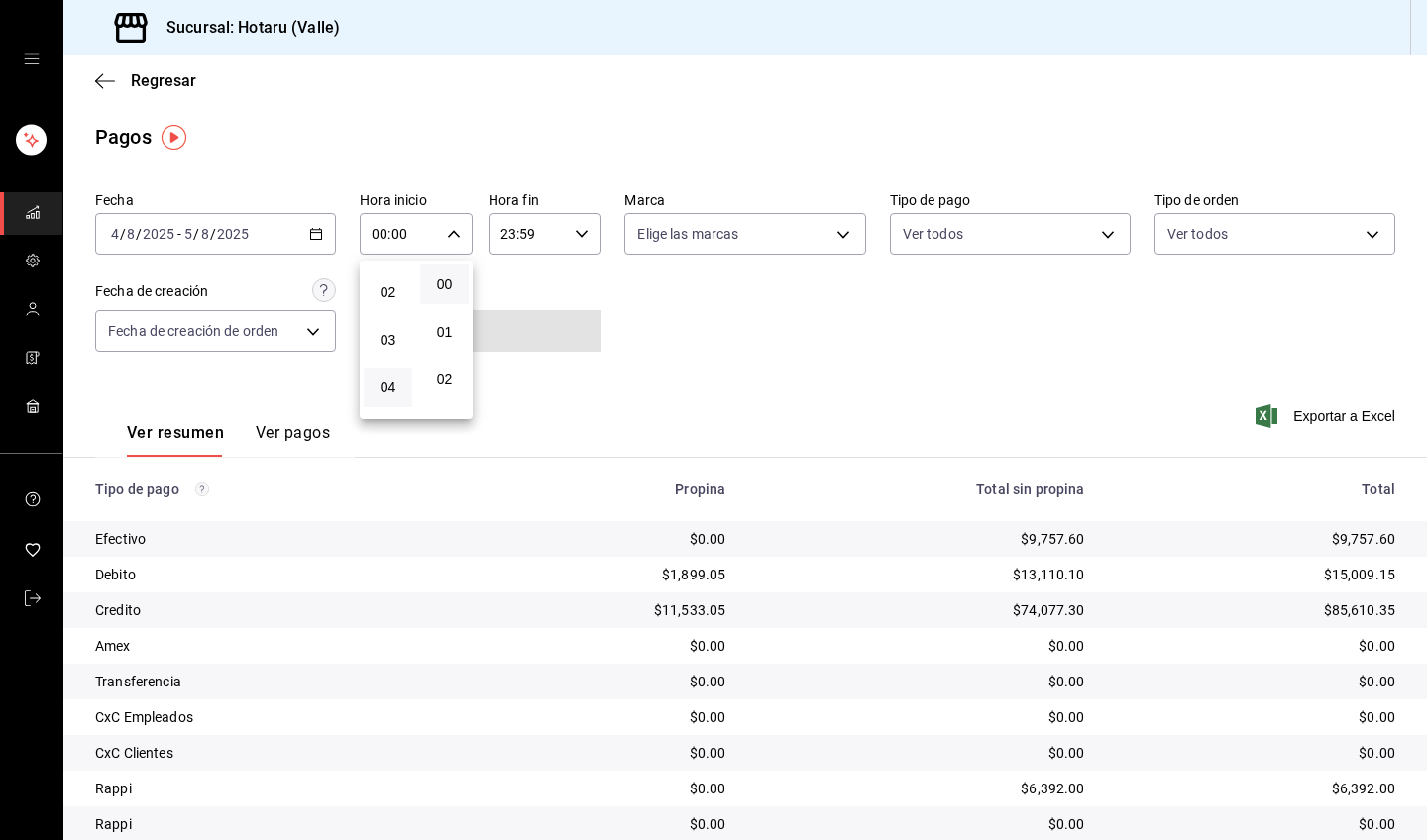 scroll, scrollTop: 146, scrollLeft: 0, axis: vertical 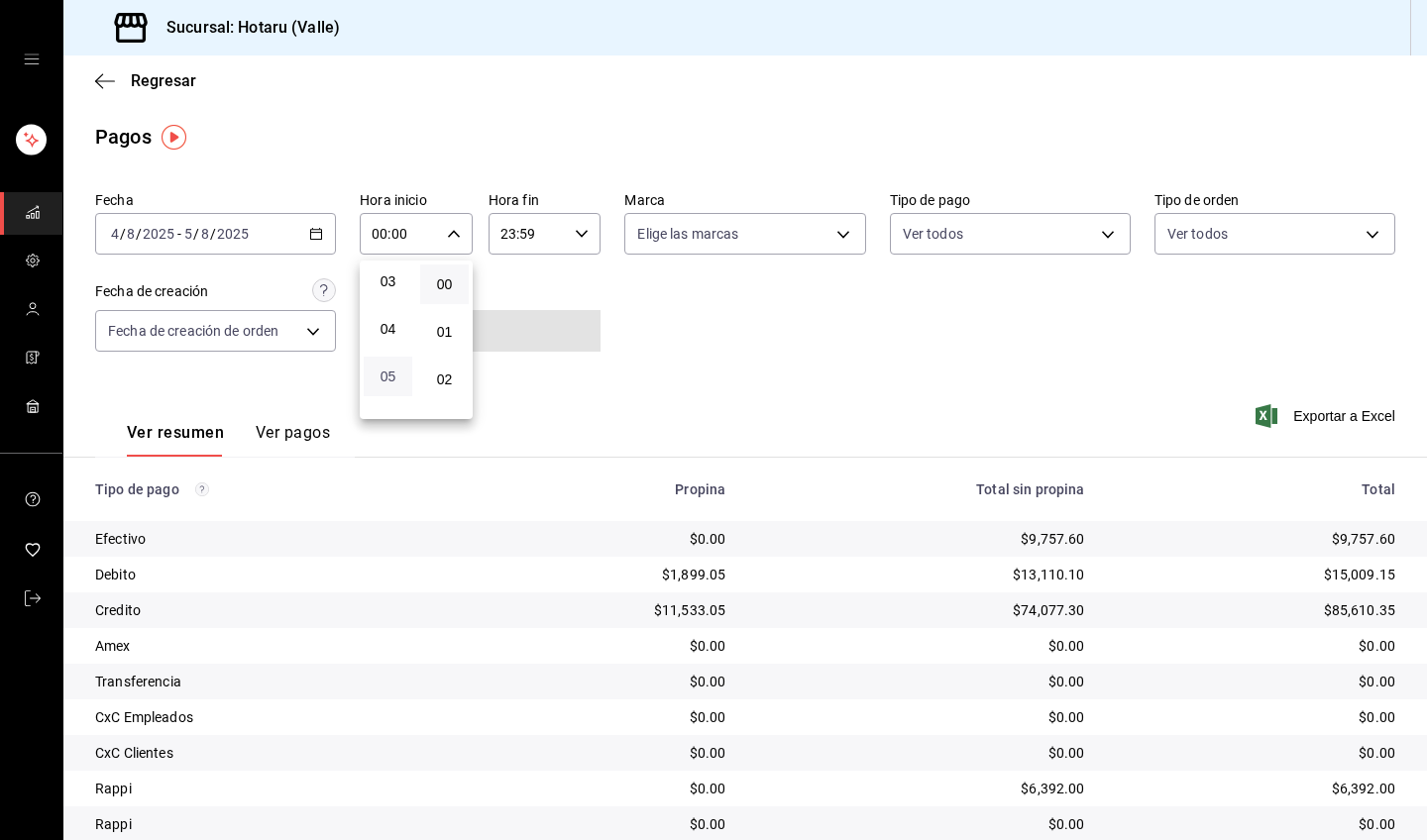 click on "05" at bounding box center (387, 376) 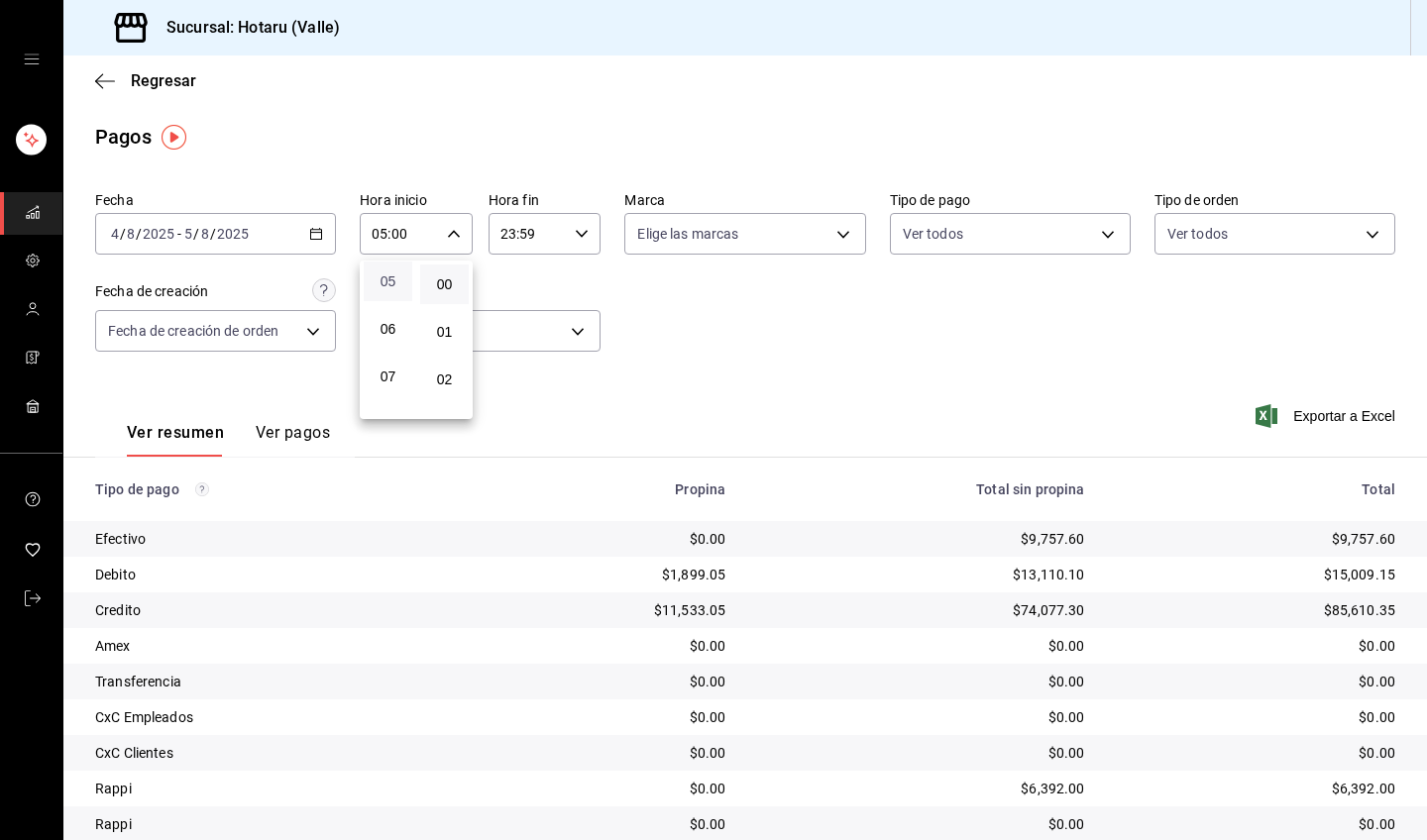 scroll, scrollTop: 268, scrollLeft: 0, axis: vertical 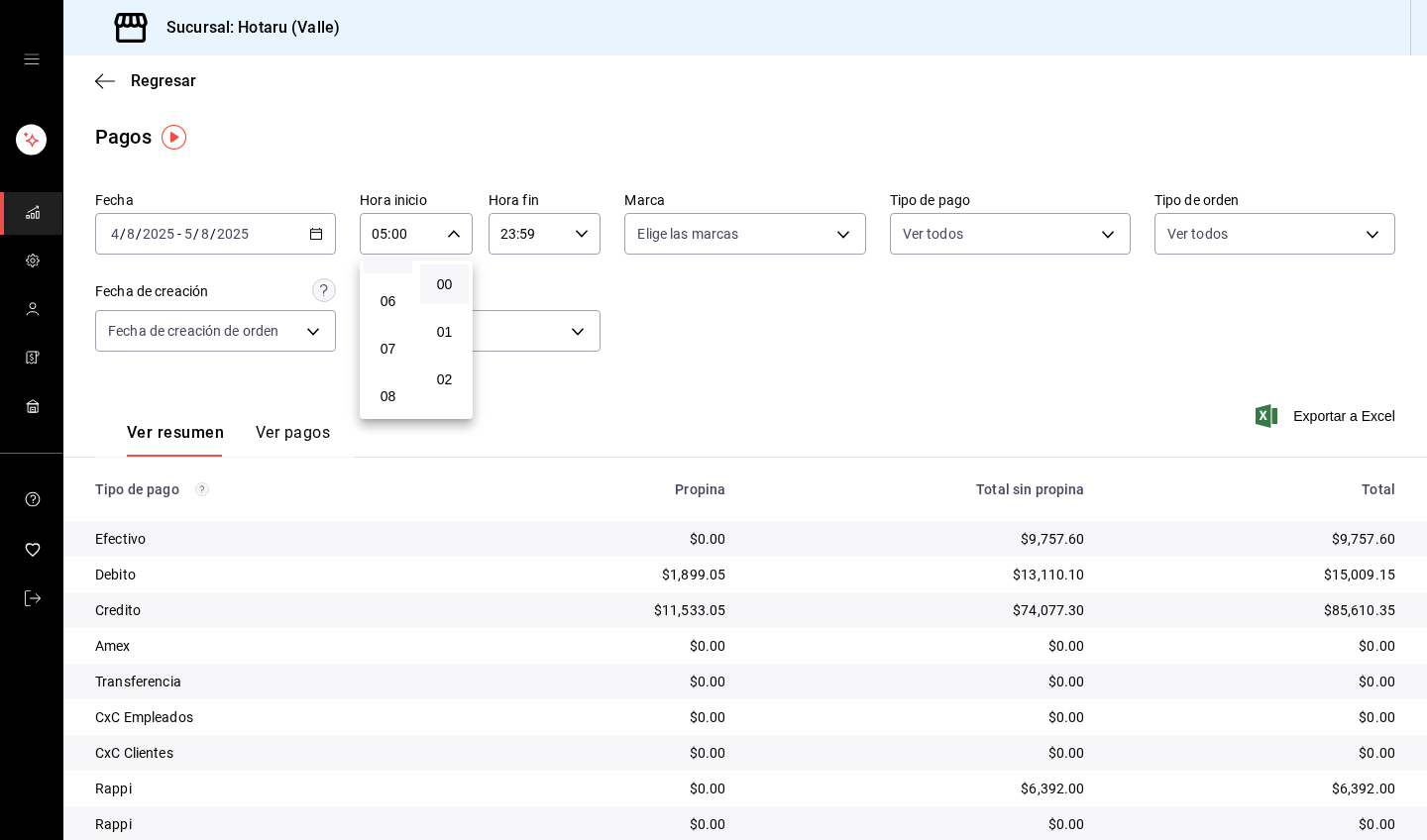 click at bounding box center [714, 420] 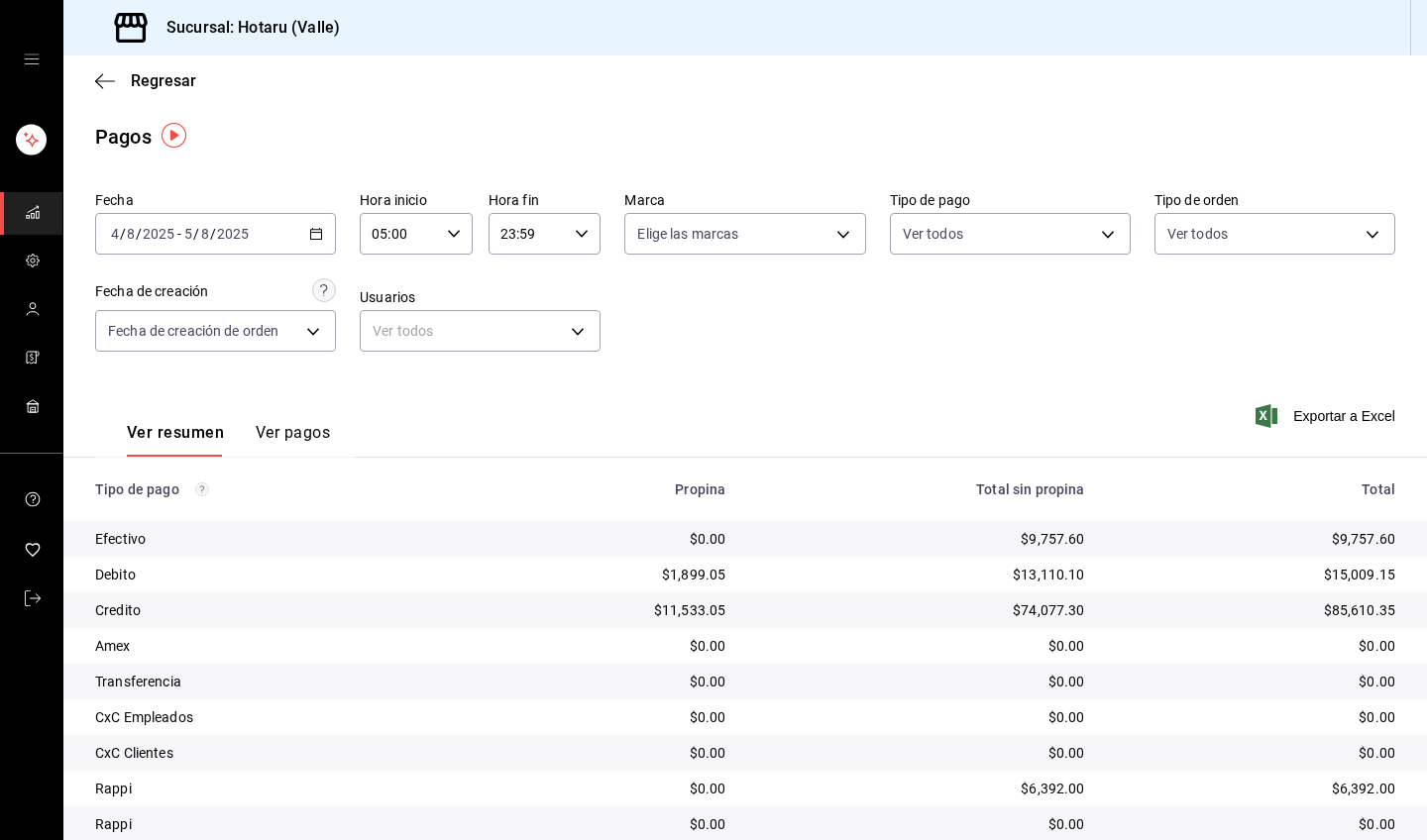 scroll, scrollTop: 0, scrollLeft: 0, axis: both 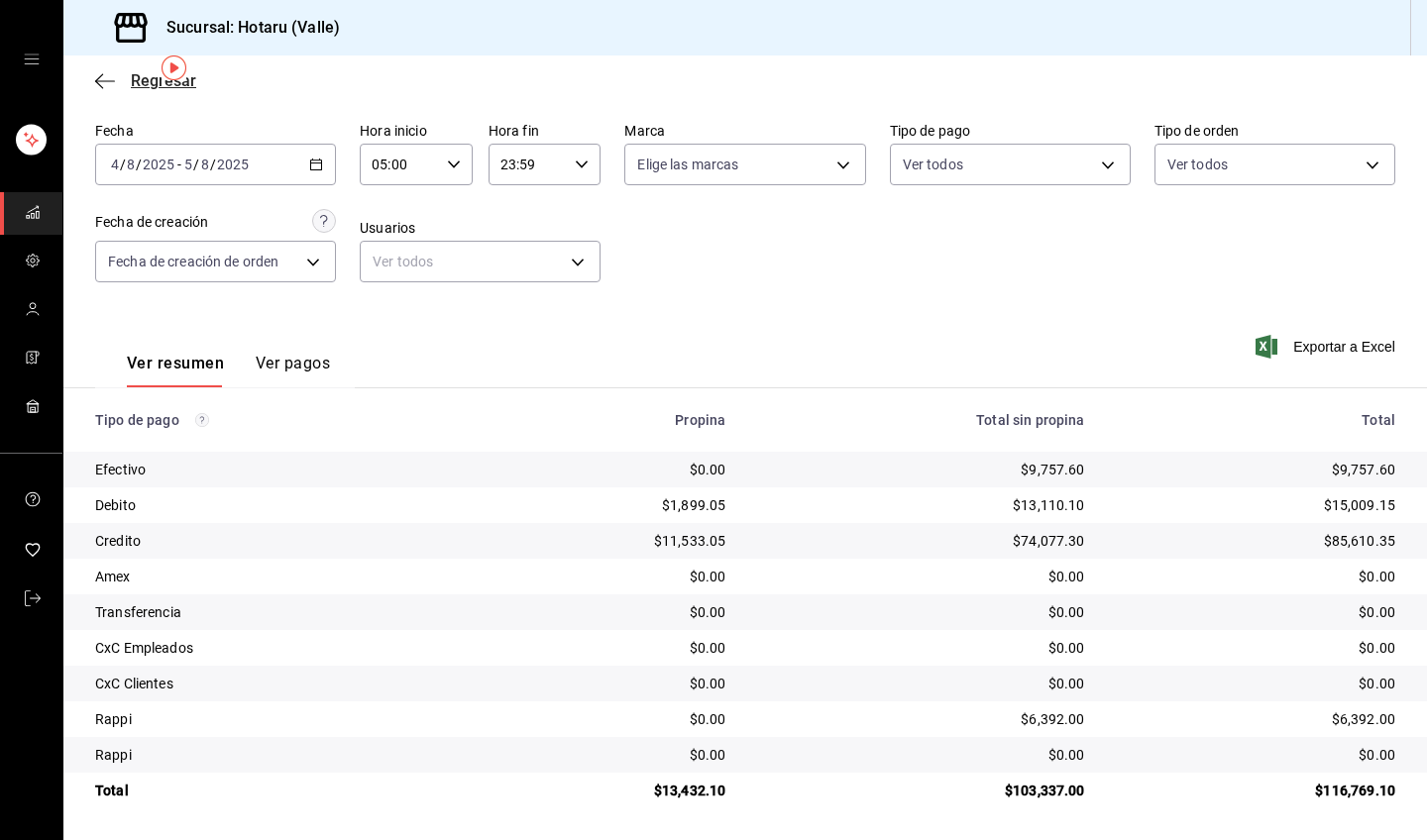 click 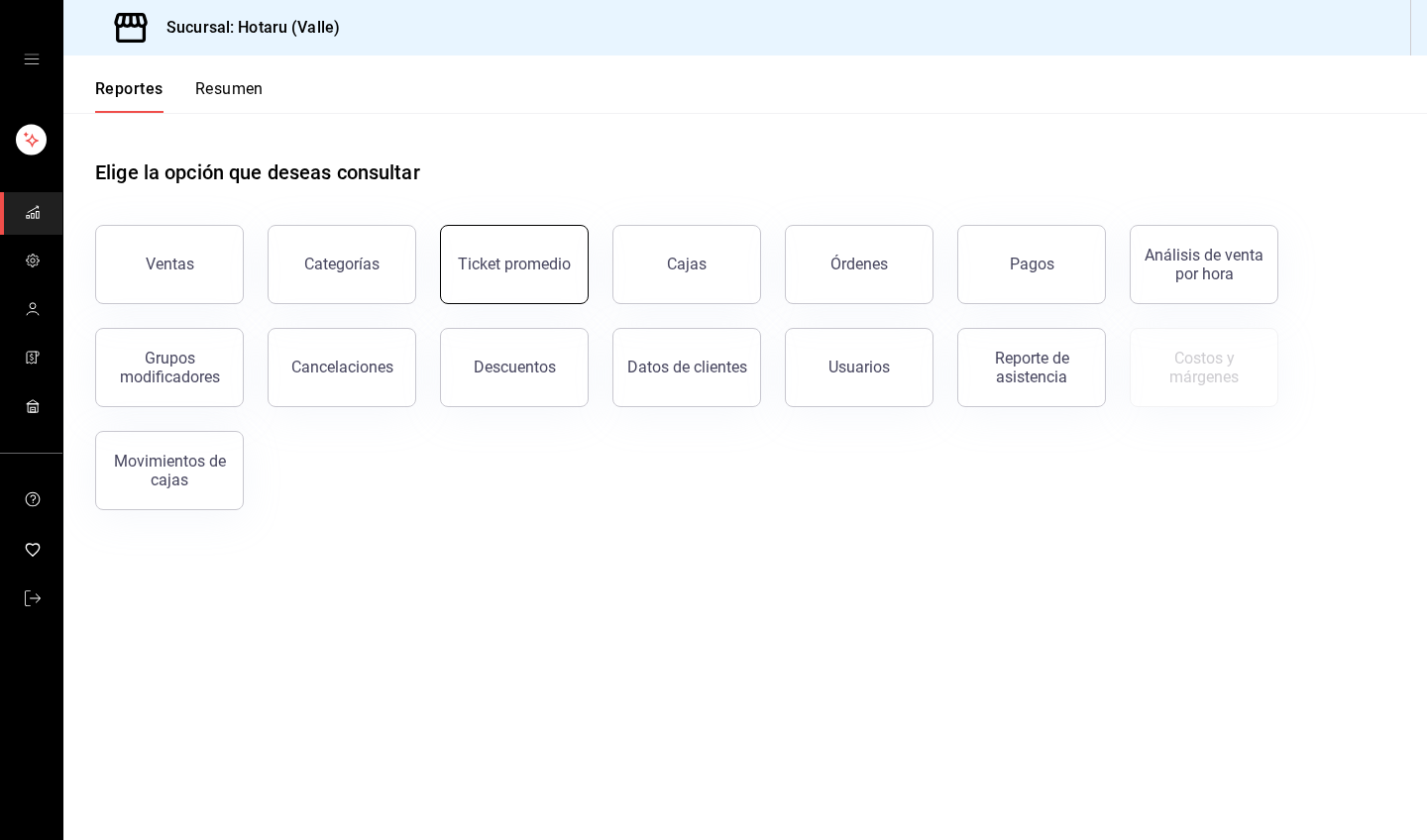 click on "Ticket promedio" at bounding box center [514, 263] 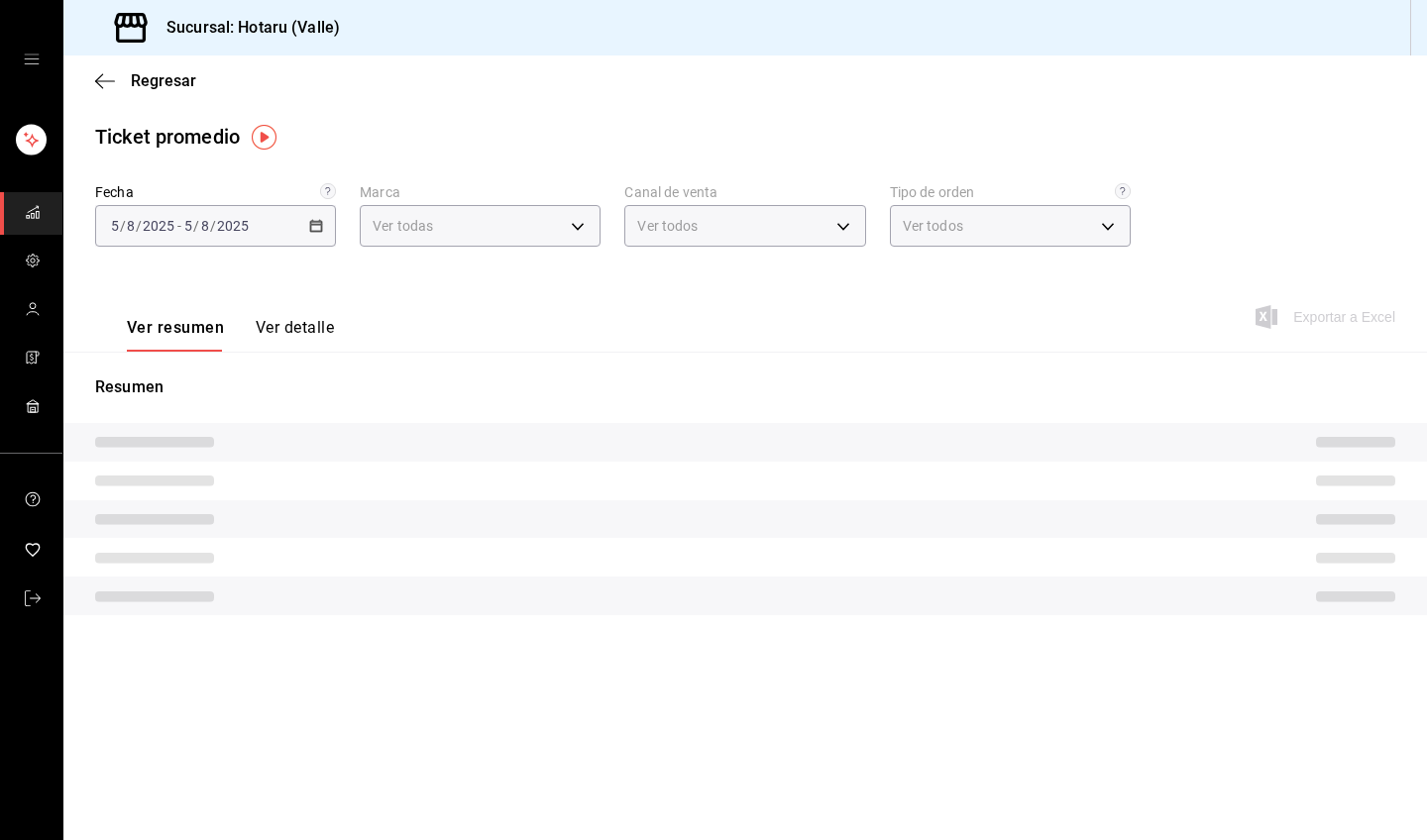 type on "c6f689f8-63fd-49a8-a607-35aea03ac6a9,619c758d-7c36-49c6-a756-e52d453908cb" 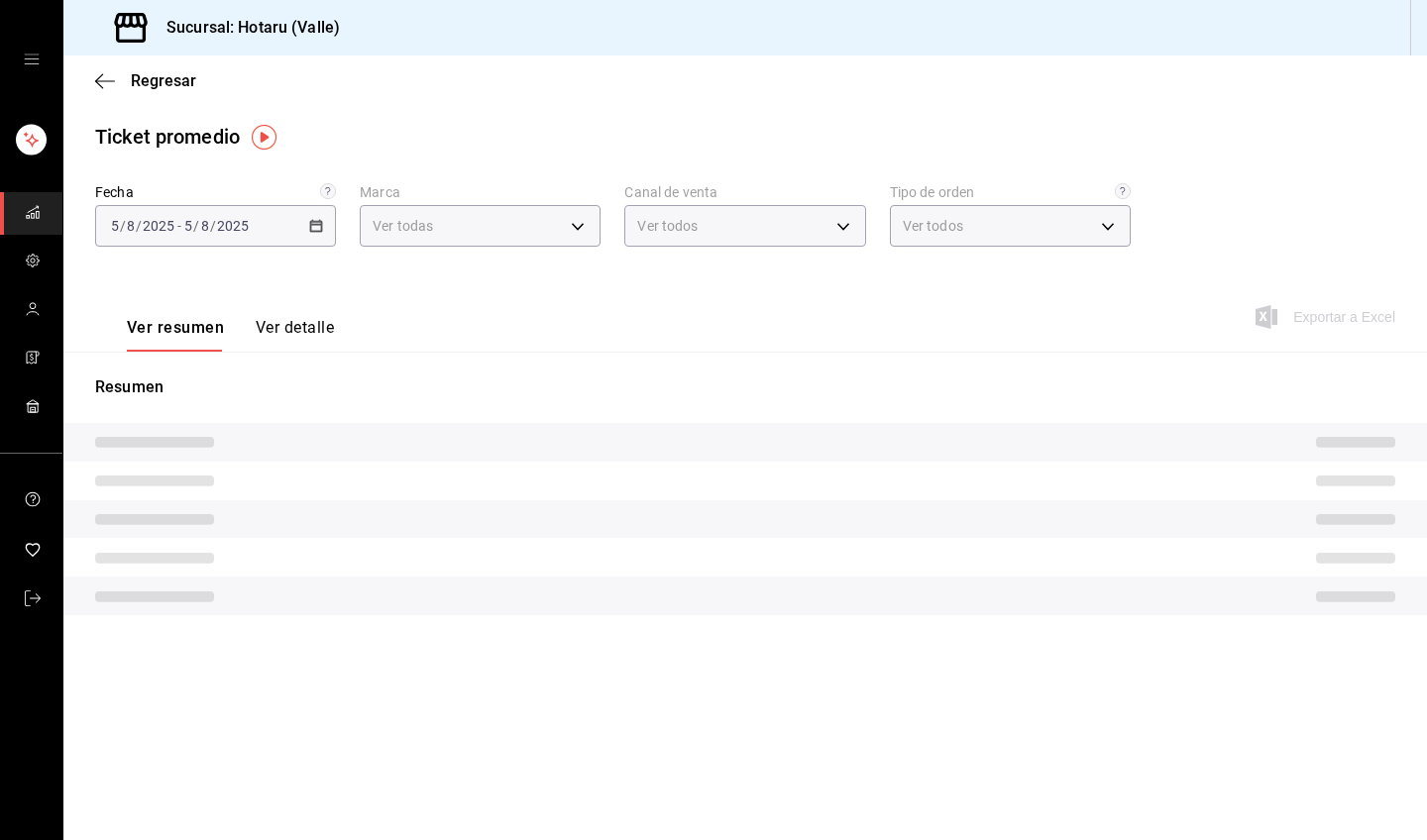 type on "PARROT,UBER_EATS,RAPPI,DIDI_FOOD,ONLINE" 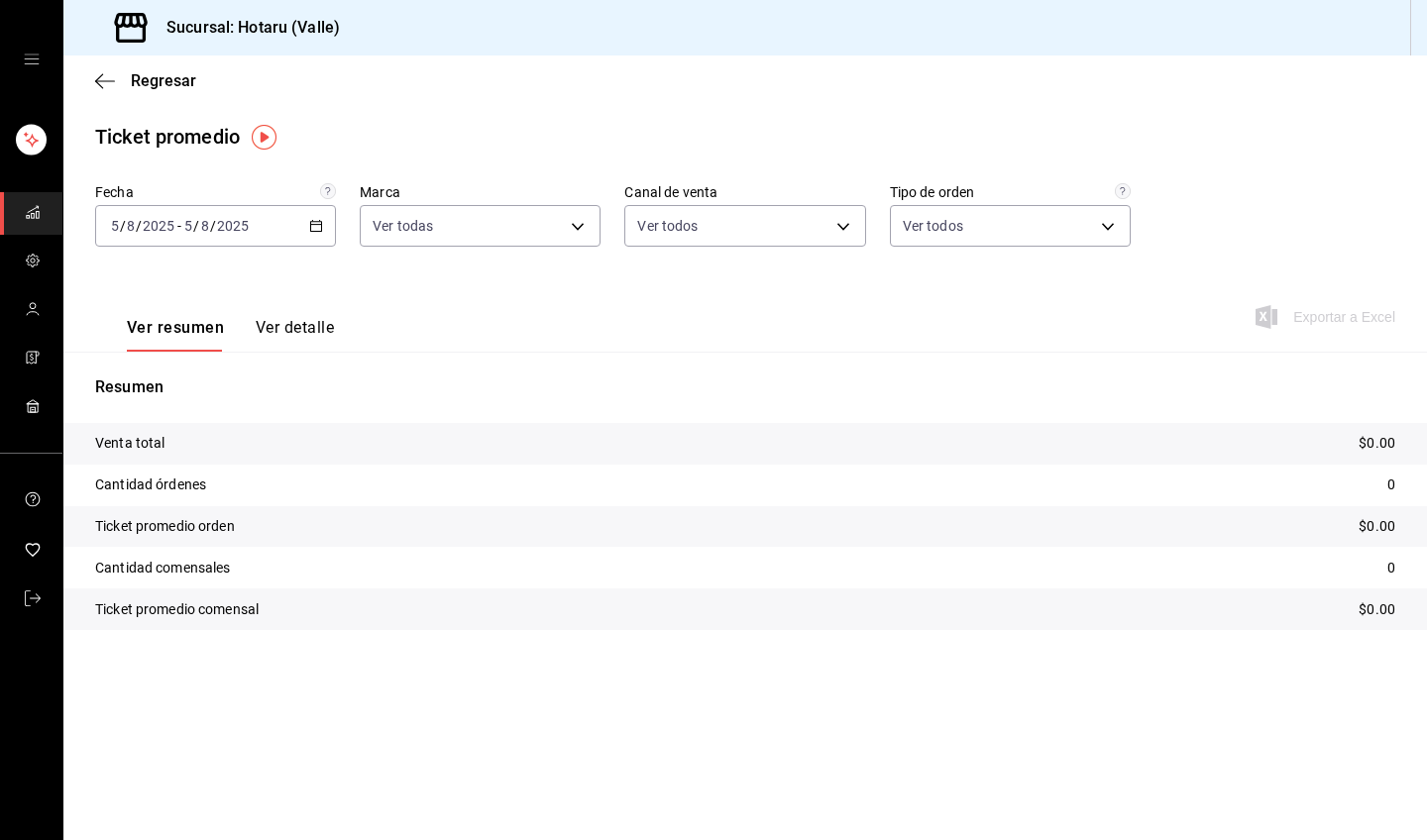 click 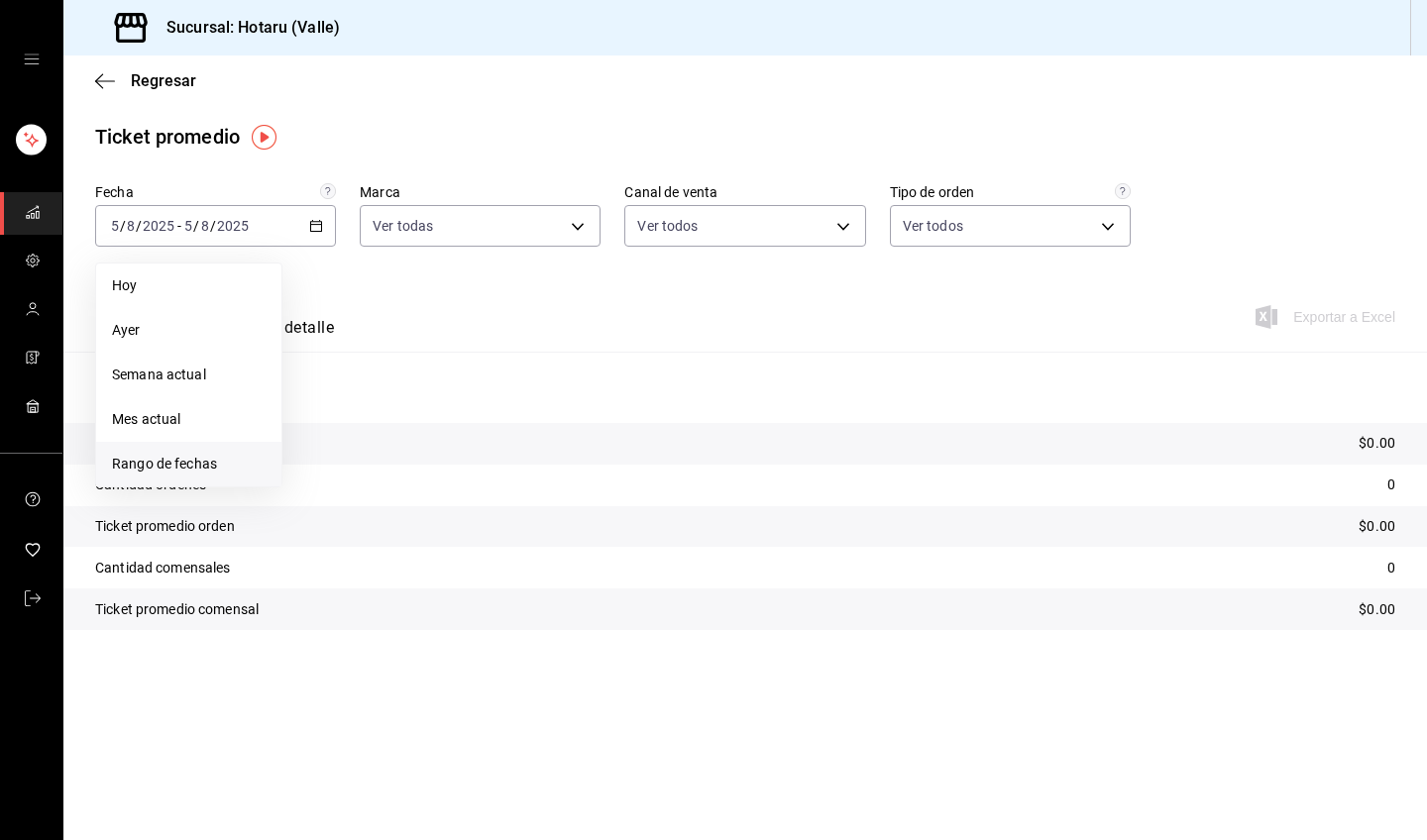 click on "Rango de fechas" at bounding box center (188, 464) 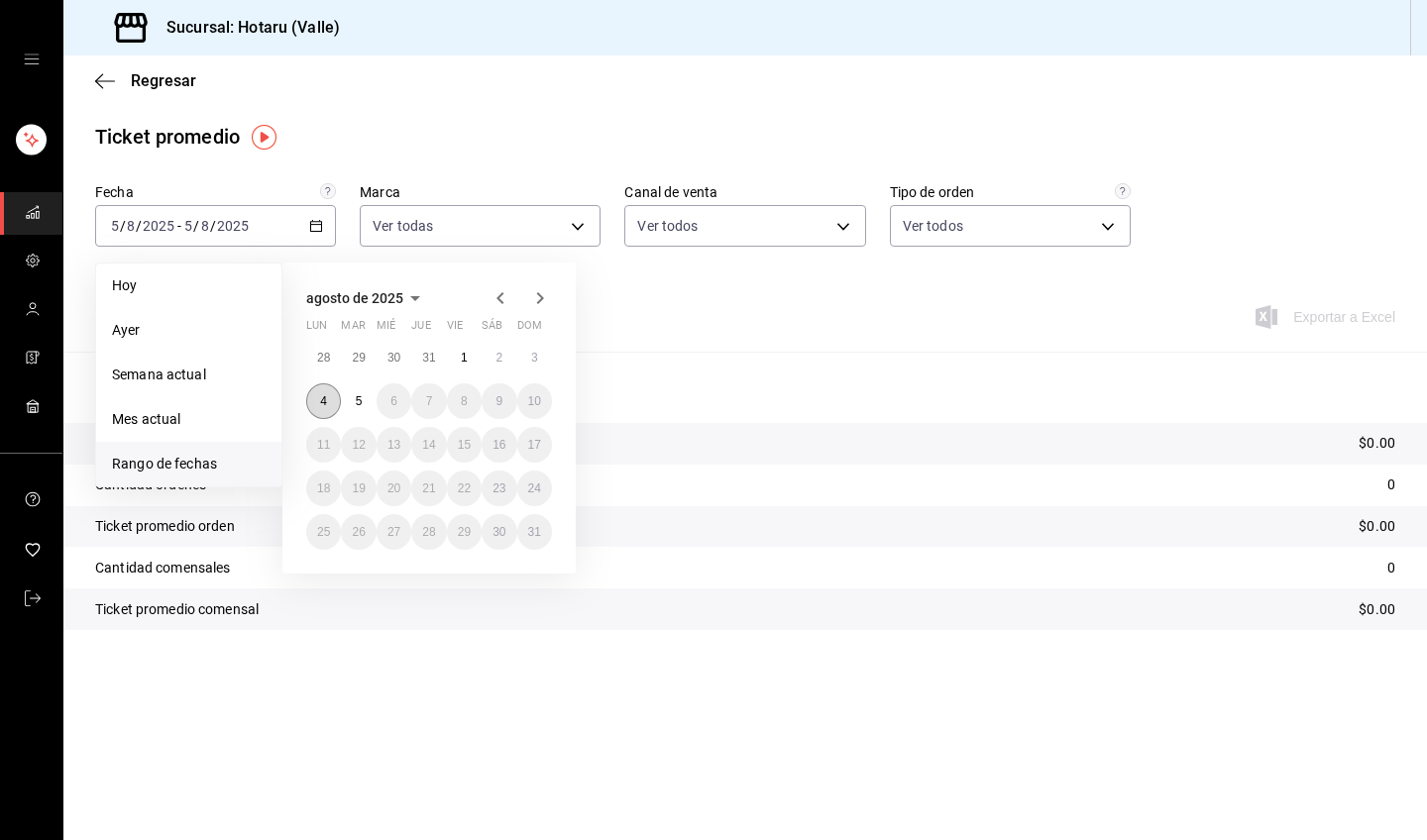 click on "4" at bounding box center [323, 401] 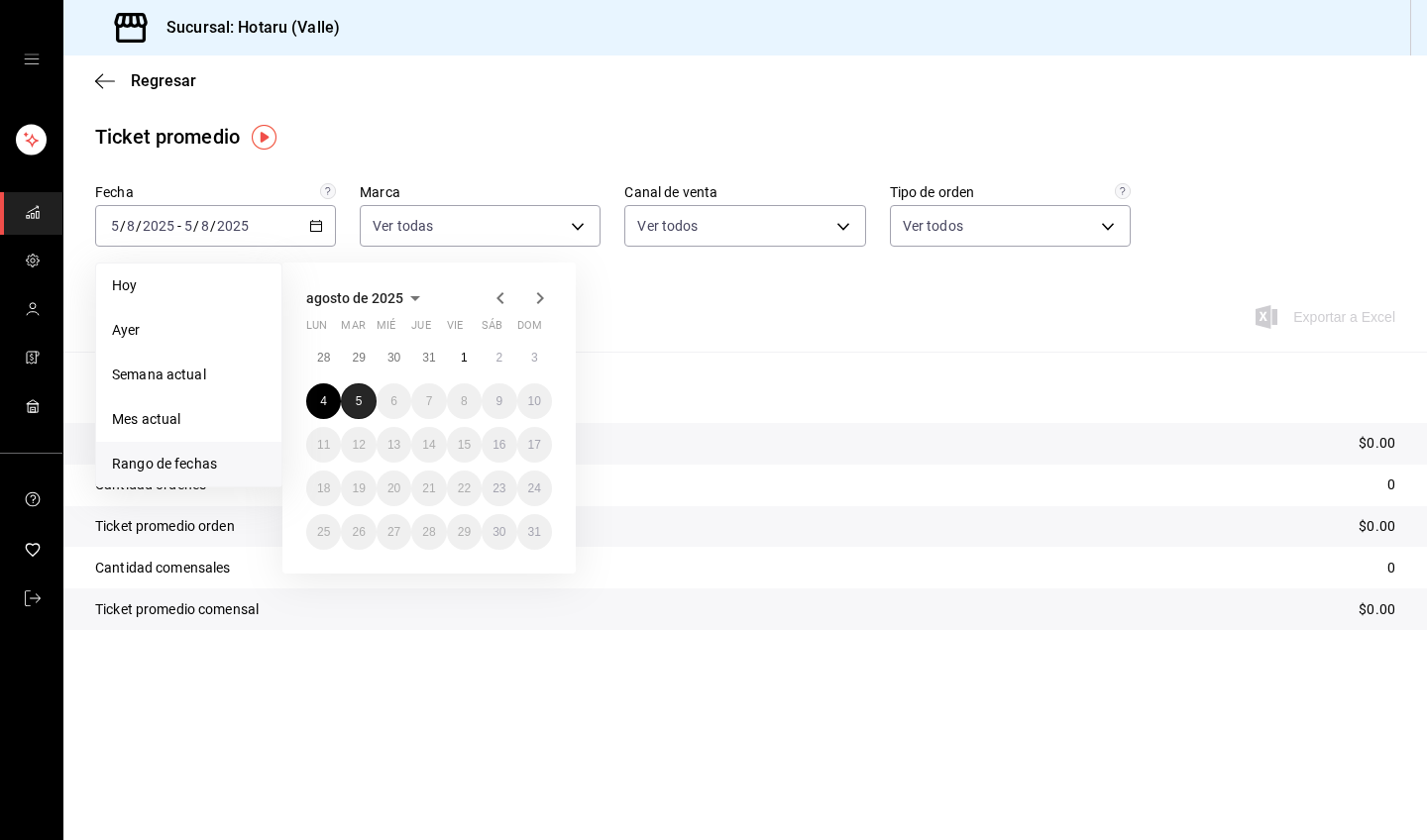 click on "5" at bounding box center (359, 401) 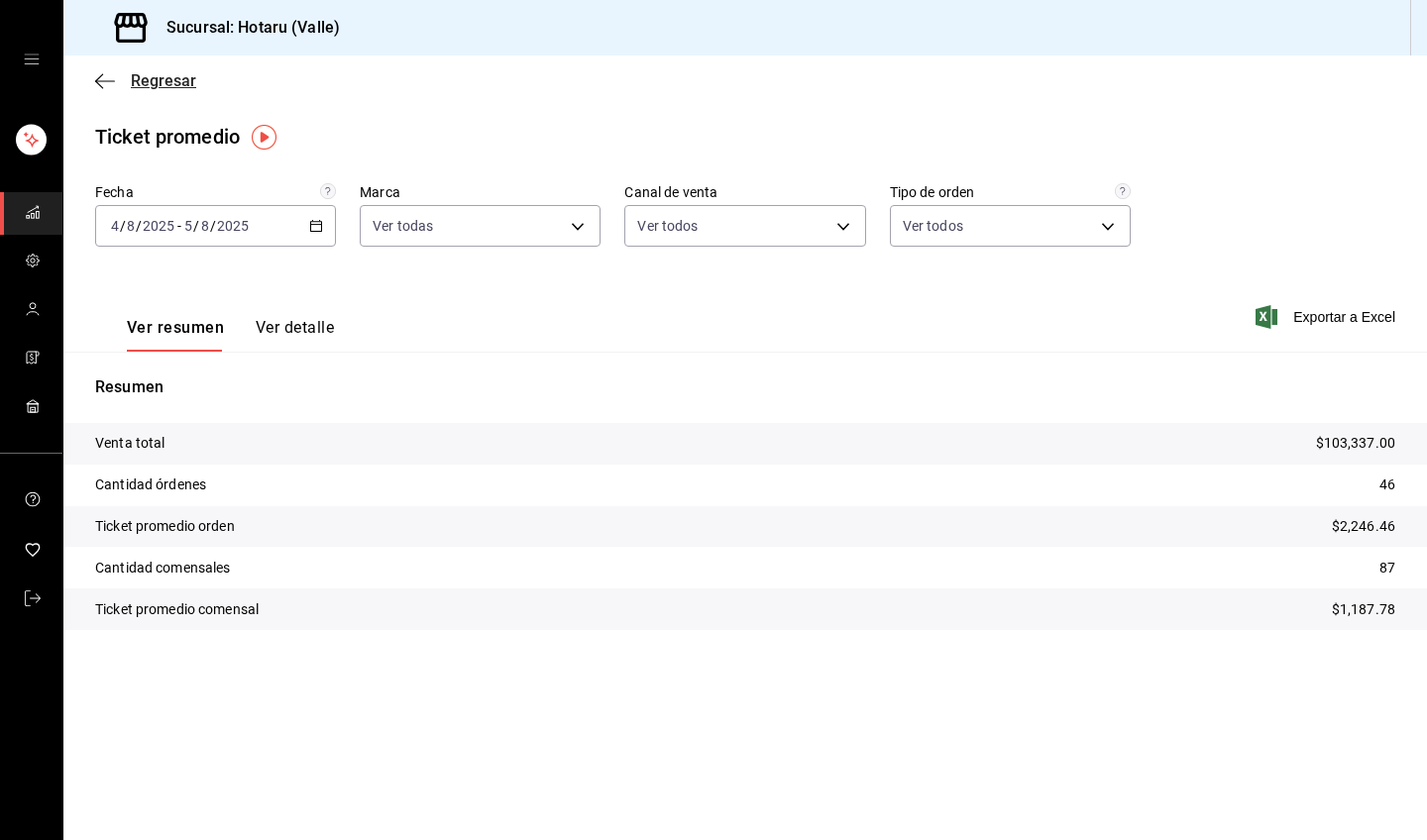 click 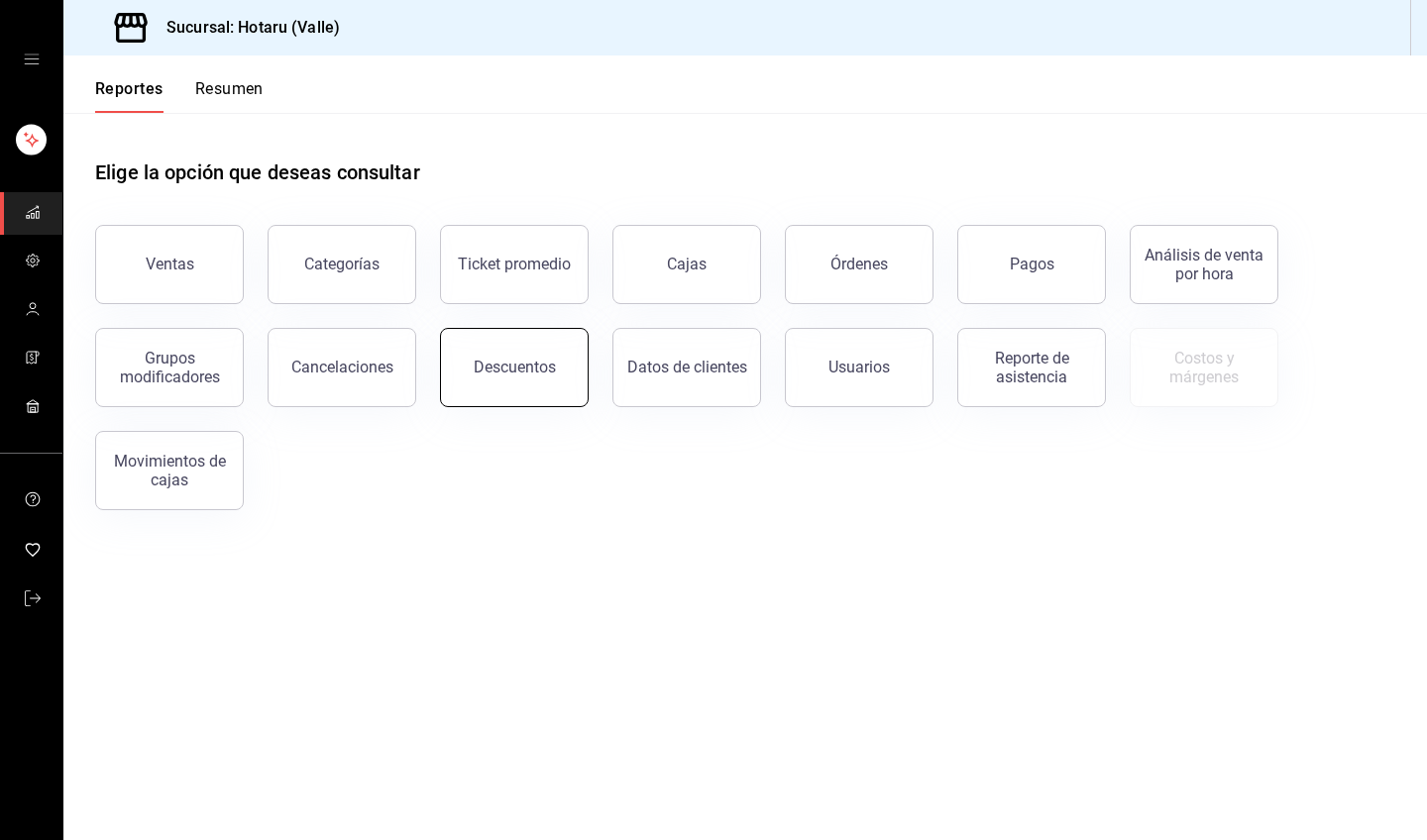 click on "Descuentos" at bounding box center [514, 368] 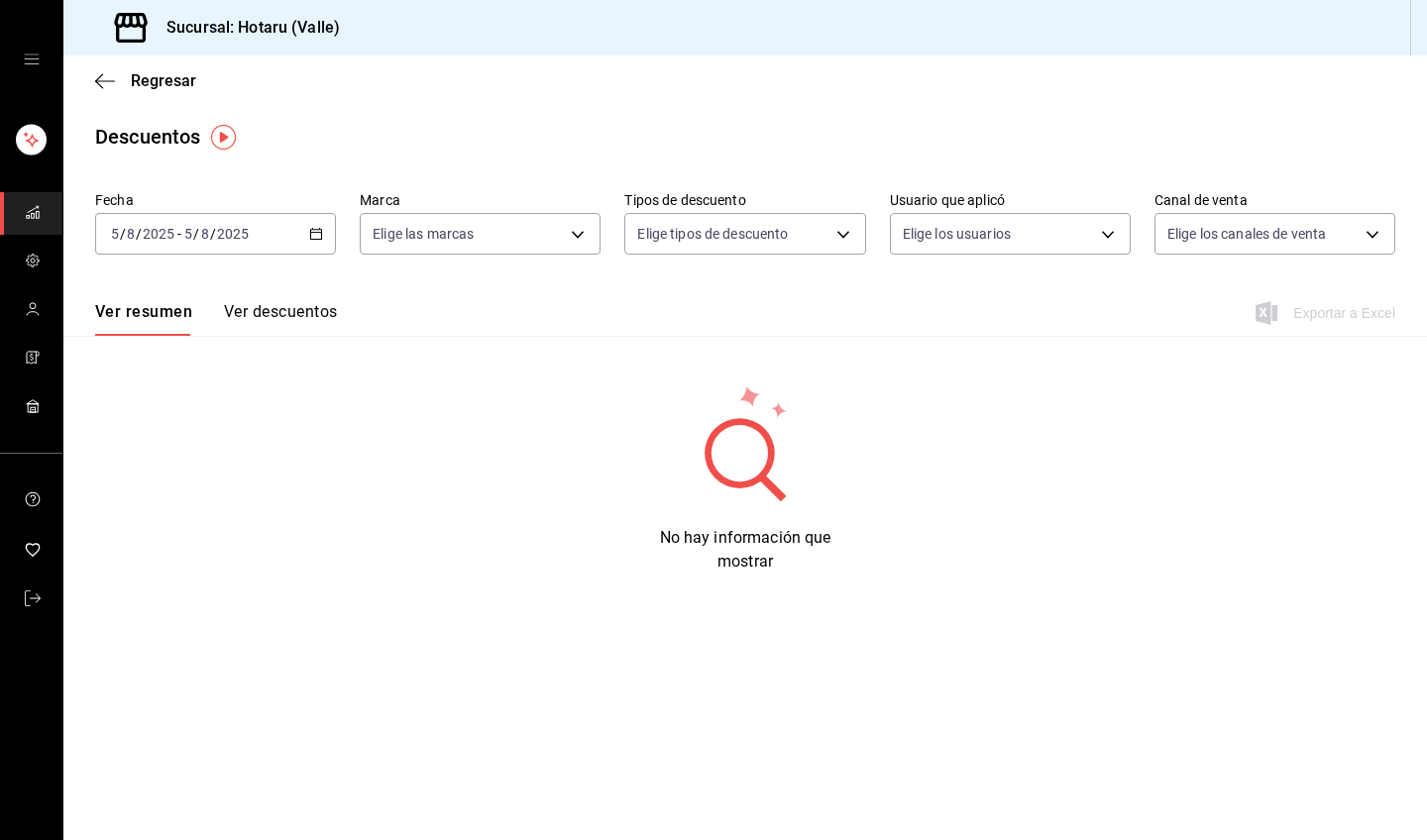 click 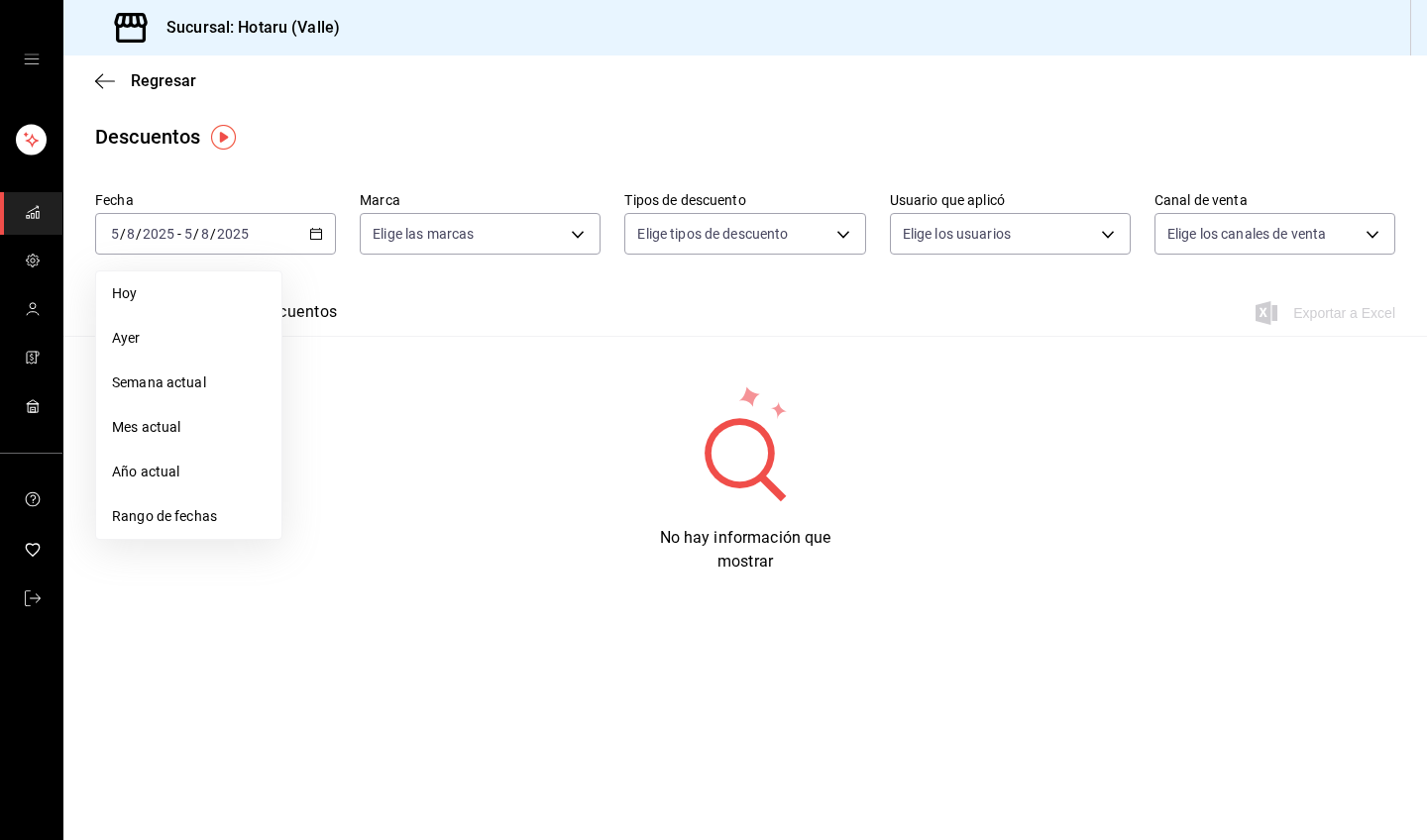 click on "Rango de fechas" at bounding box center (188, 516) 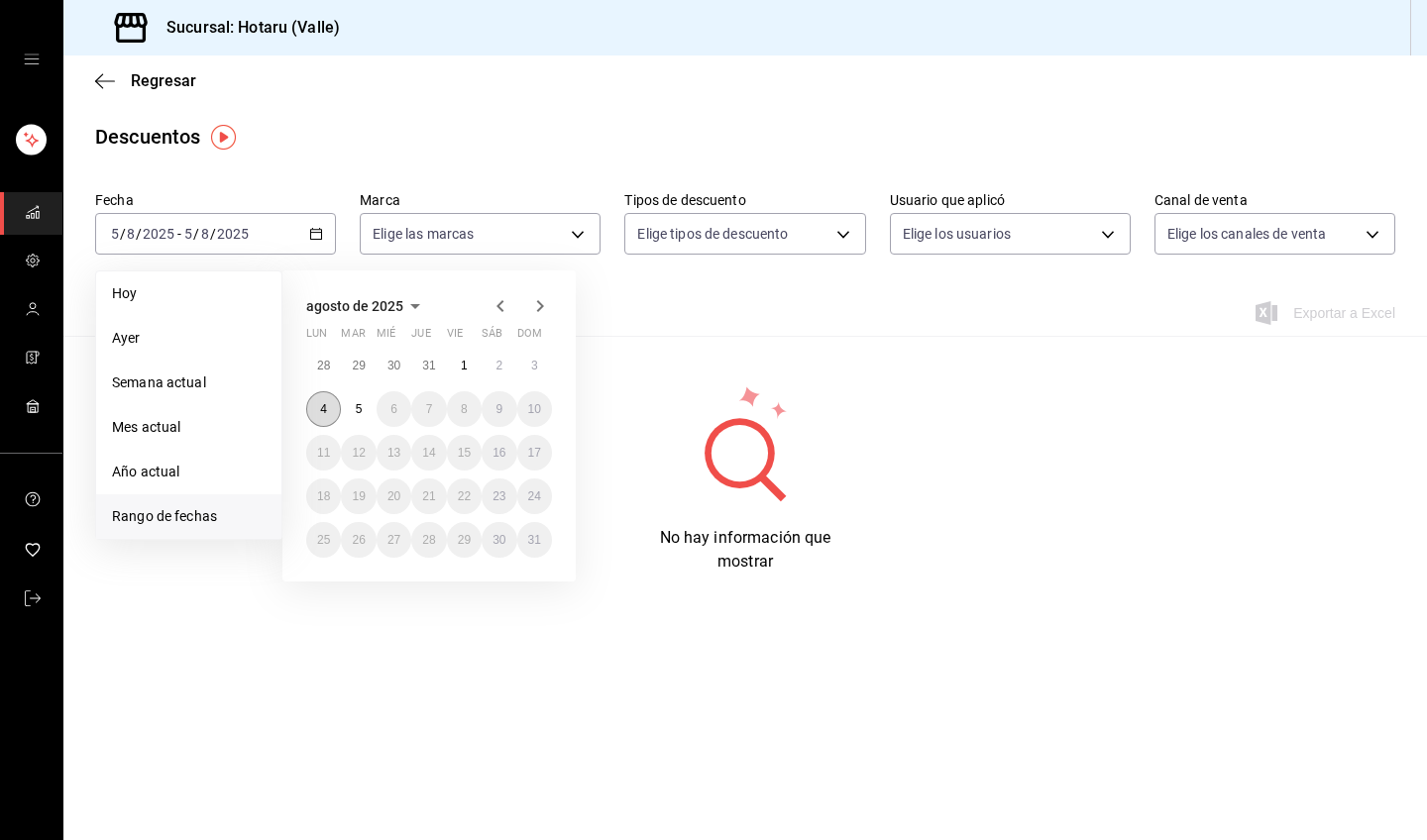 click on "4" at bounding box center (323, 409) 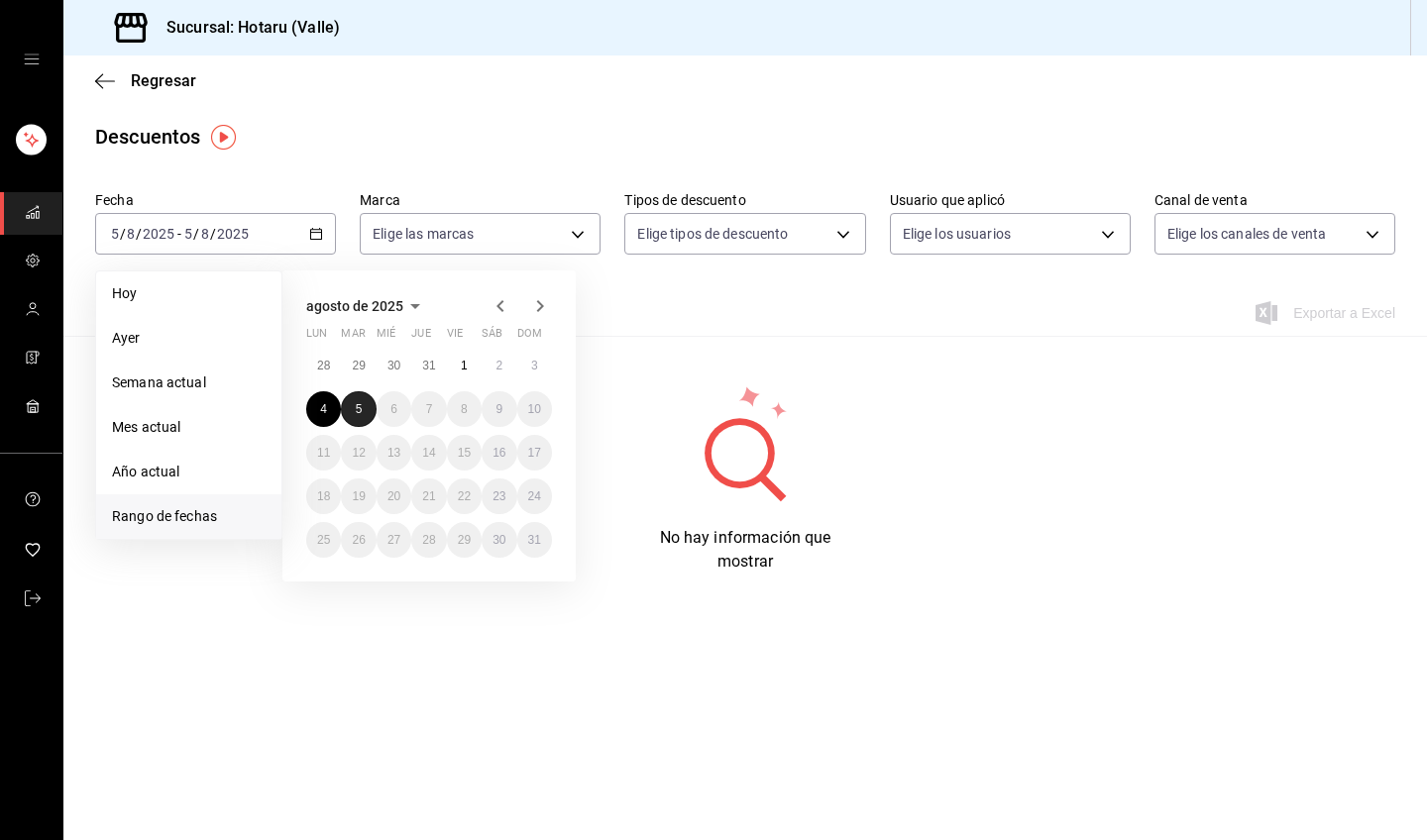 click on "5" at bounding box center [358, 409] 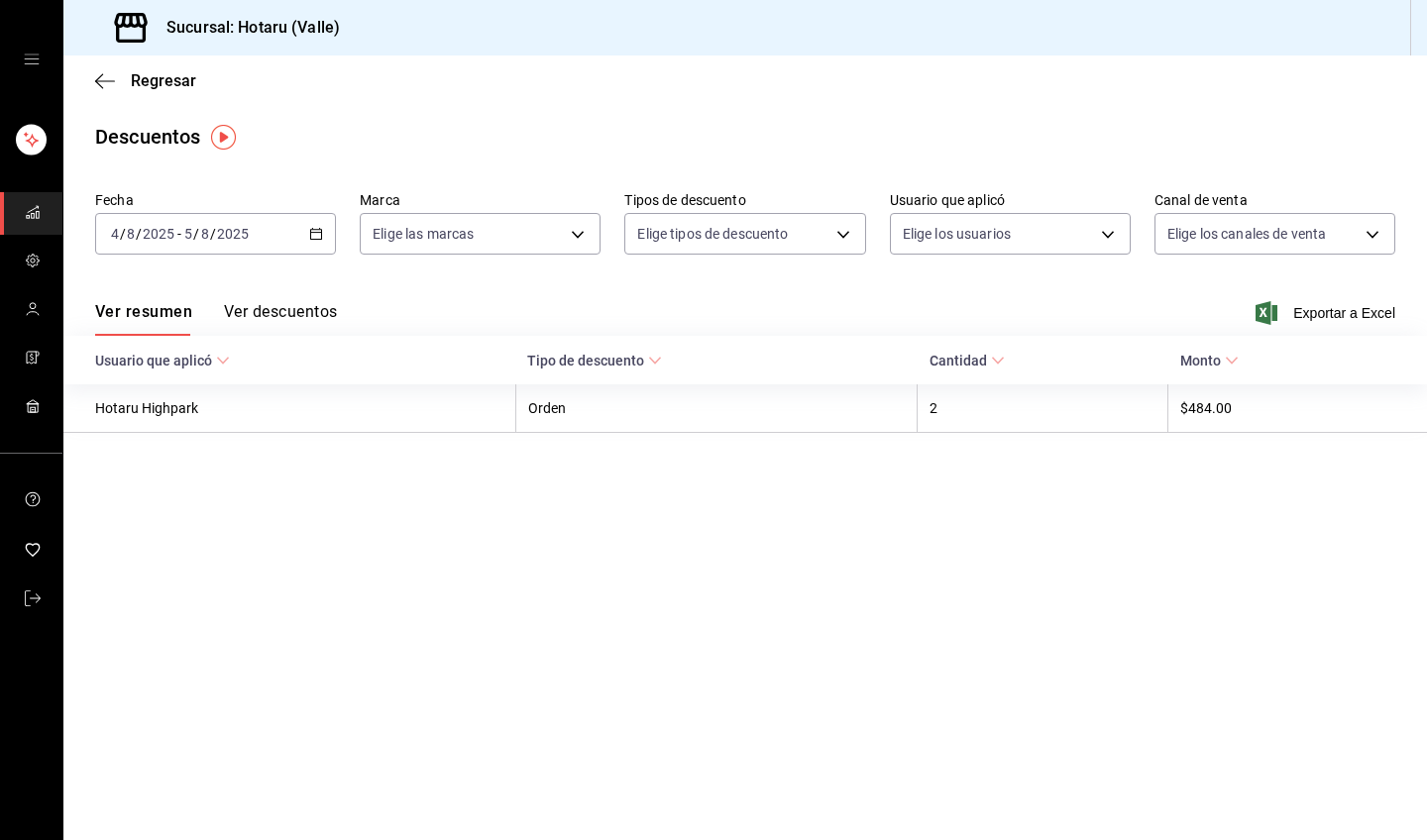 click on "Ver descuentos" at bounding box center [280, 319] 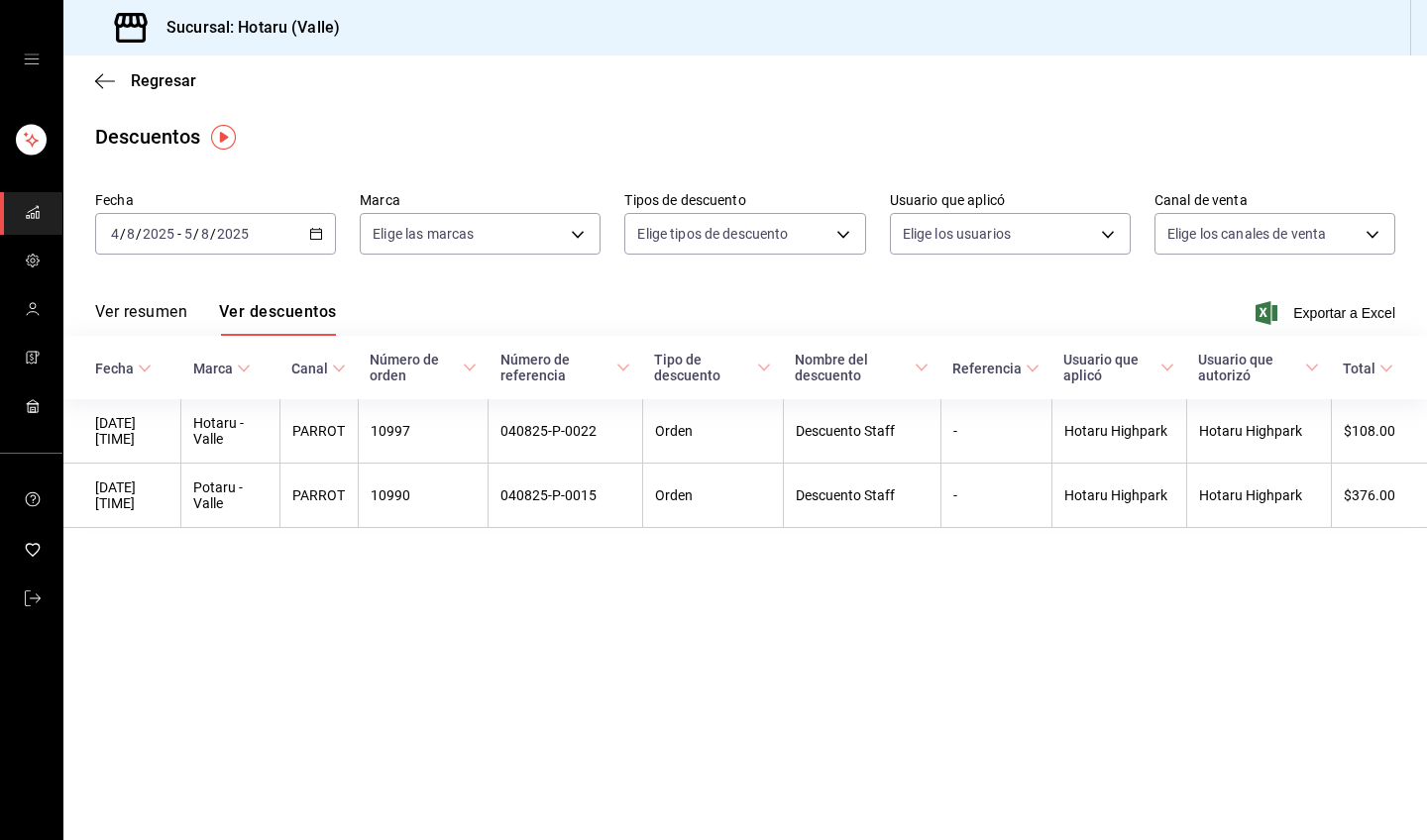 click on "Regresar" at bounding box center (745, 80) 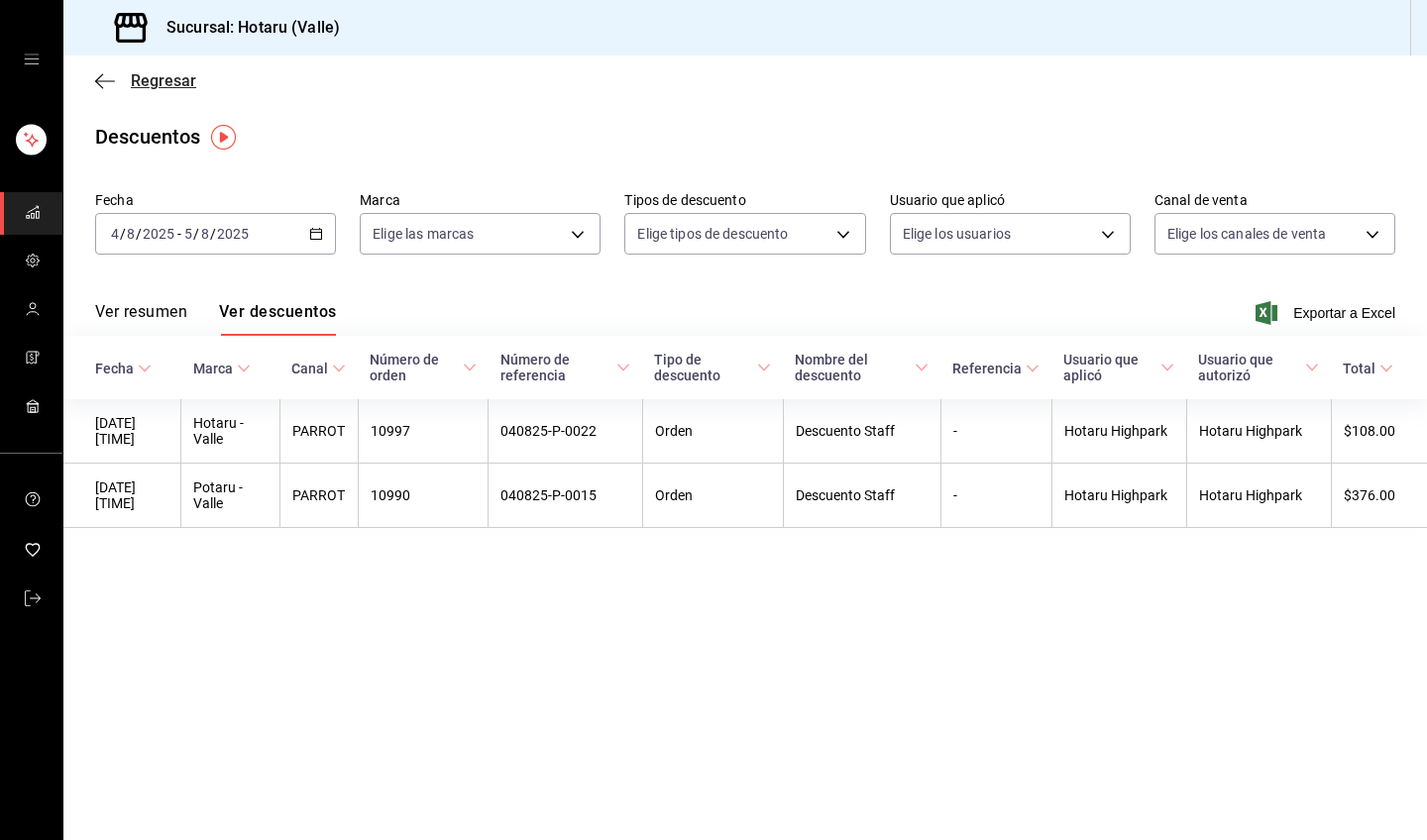 click 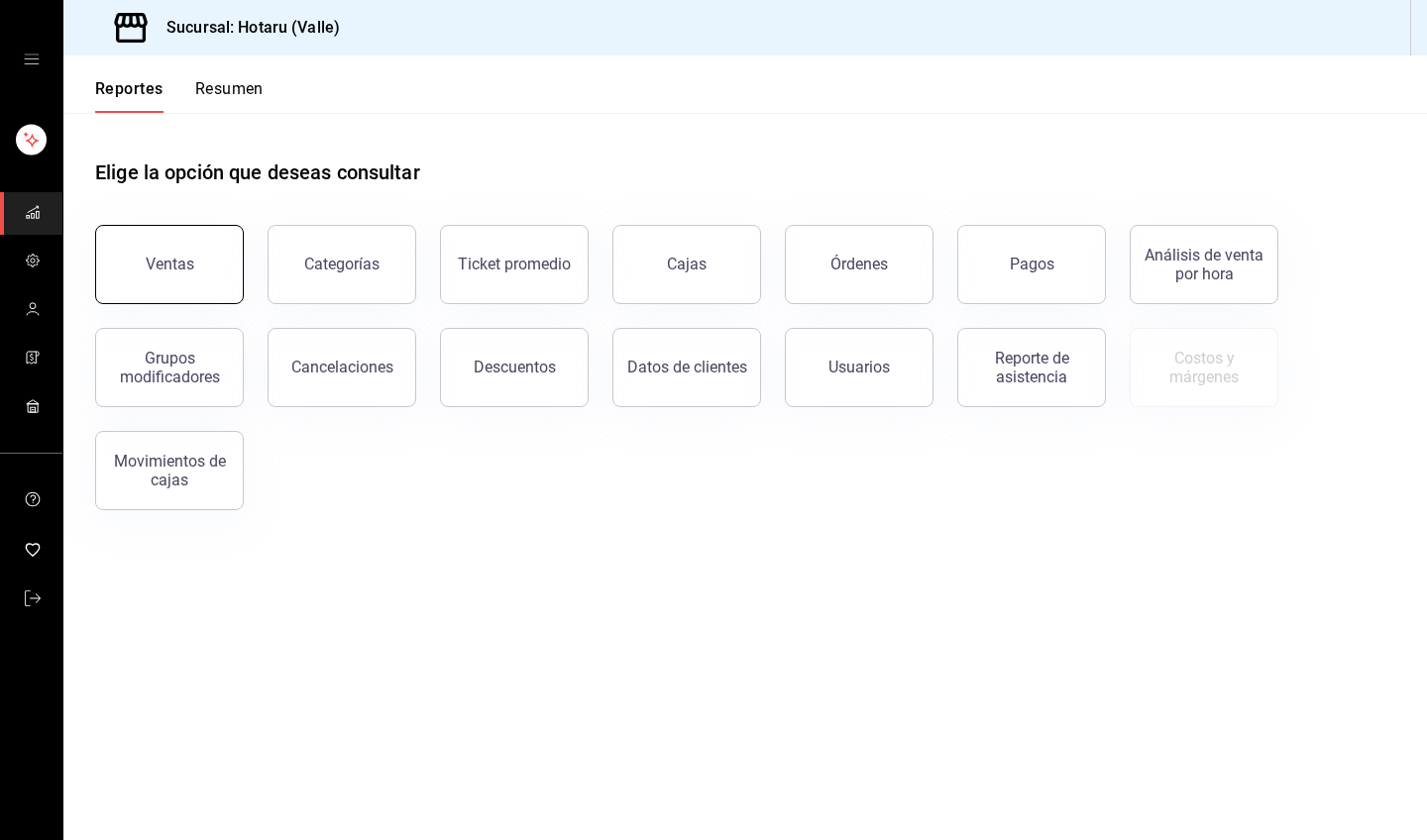 click on "Ventas" at bounding box center (169, 264) 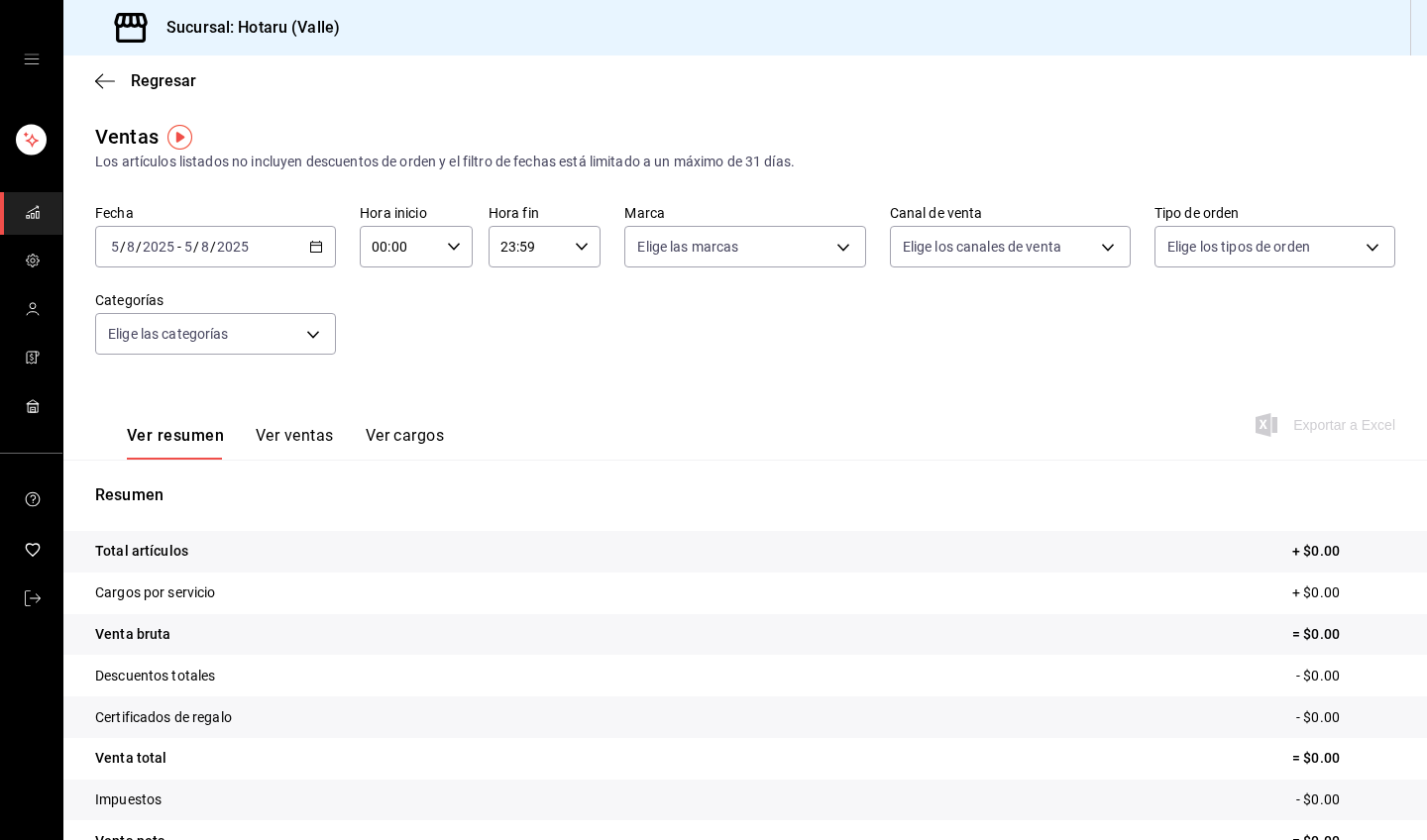 click 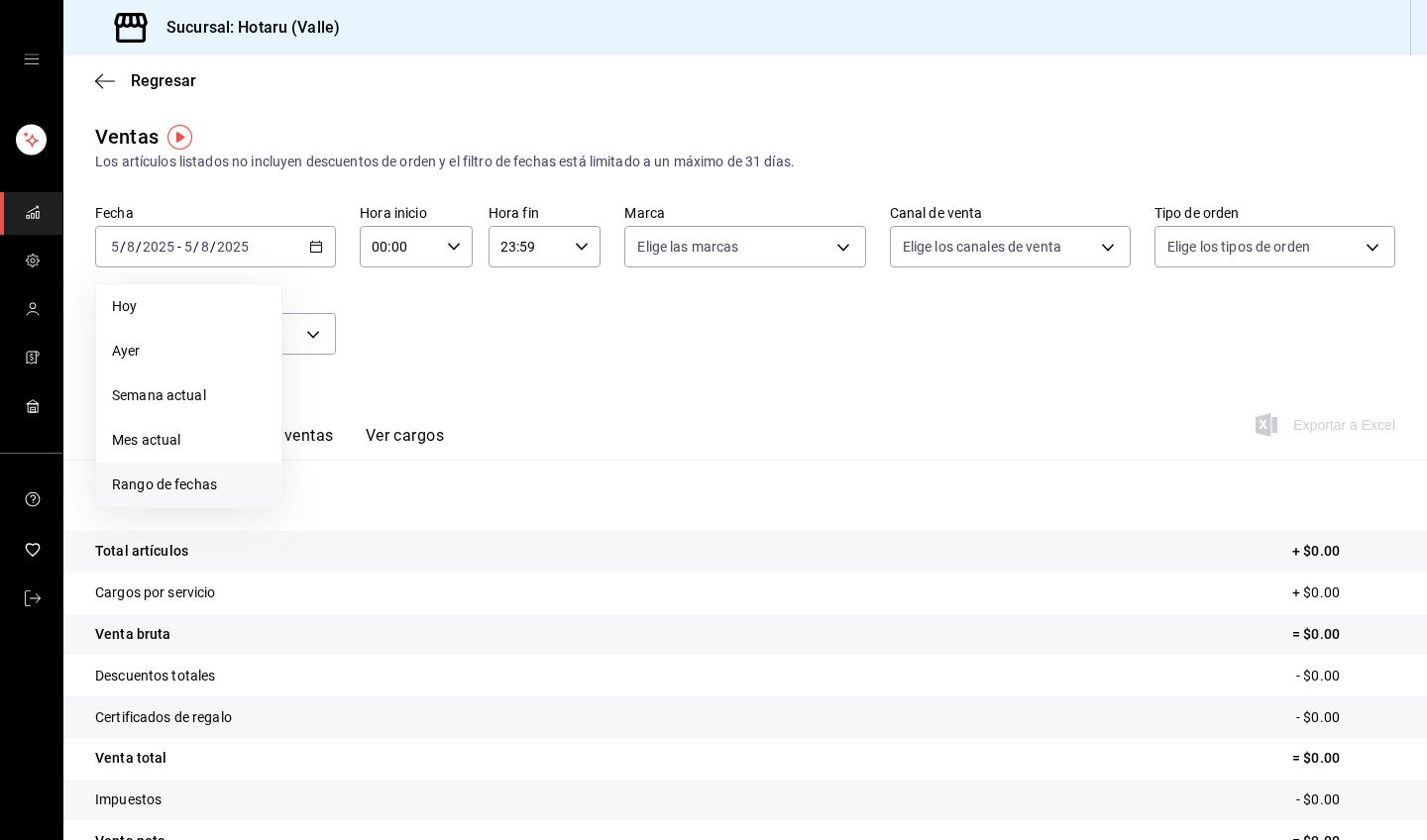click on "Rango de fechas" at bounding box center [188, 484] 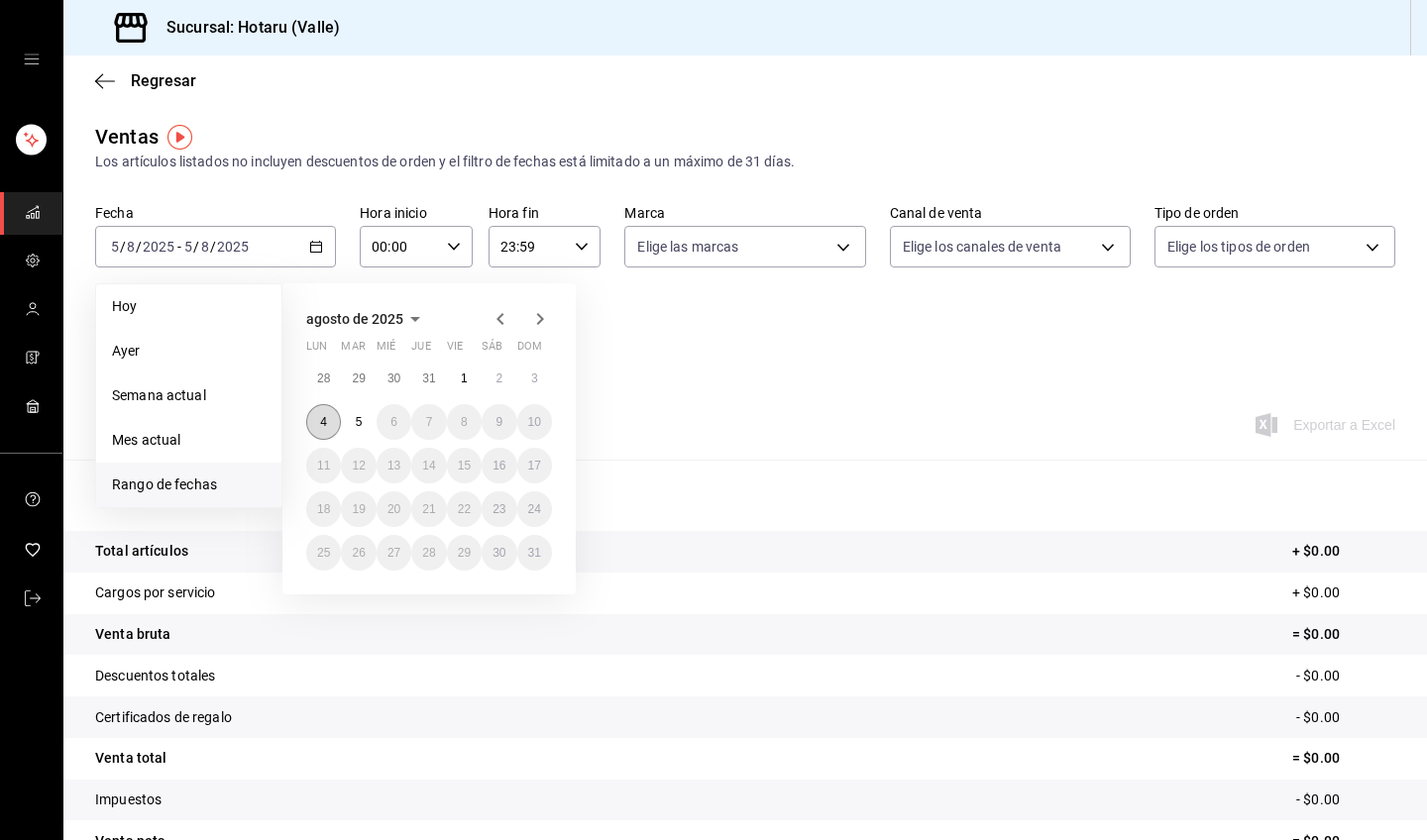 click on "4" at bounding box center (323, 422) 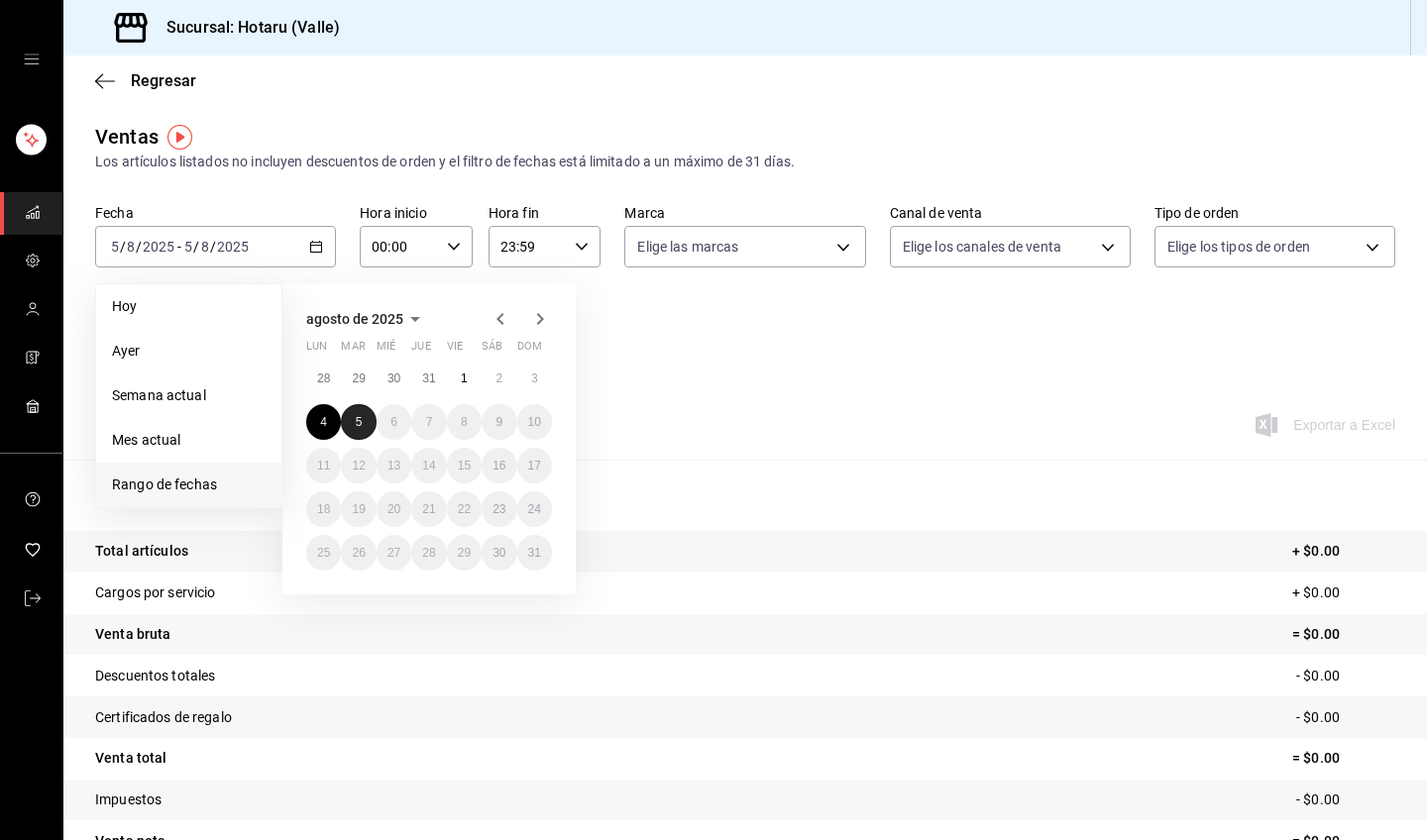 click on "5" at bounding box center [359, 422] 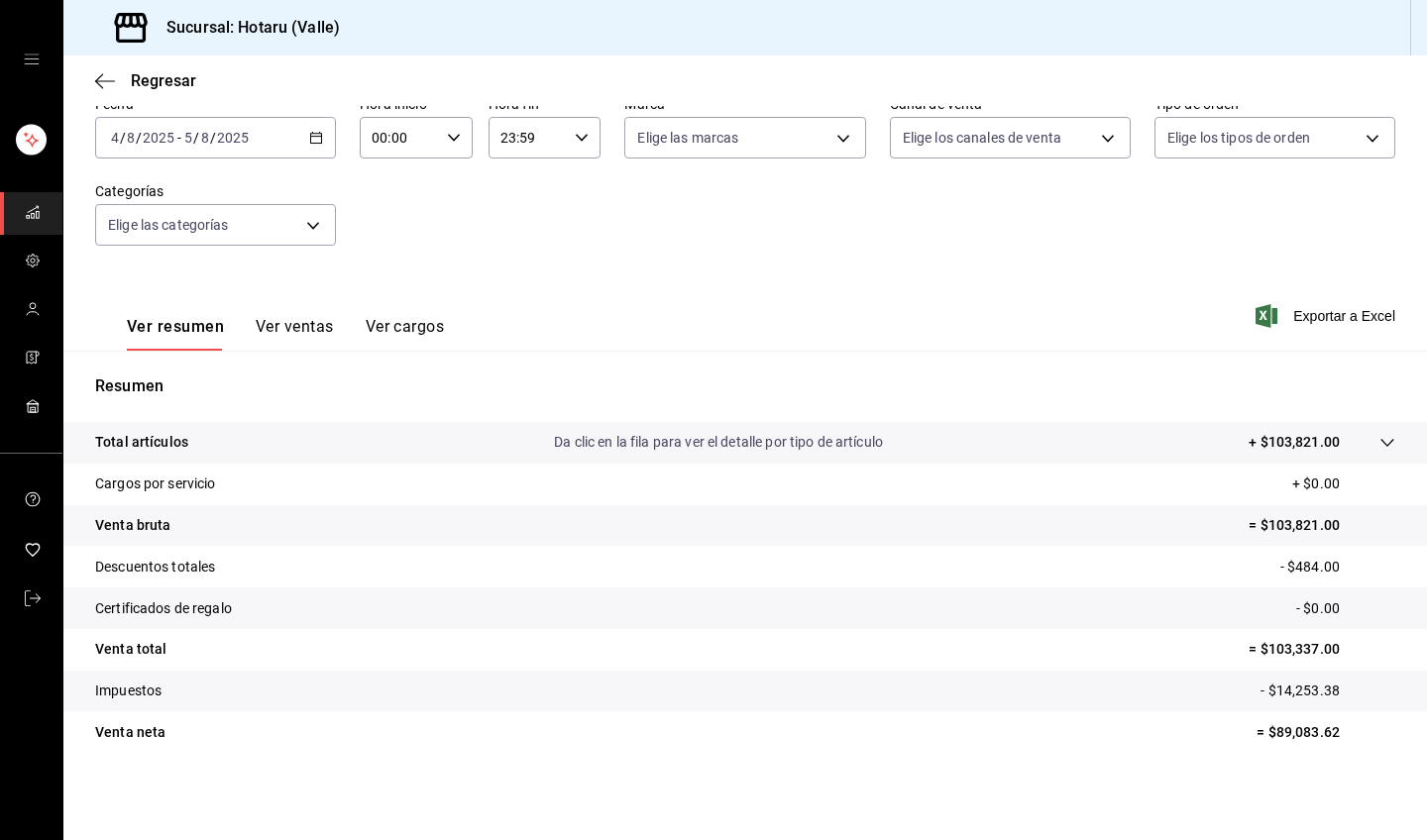 scroll, scrollTop: 109, scrollLeft: 0, axis: vertical 